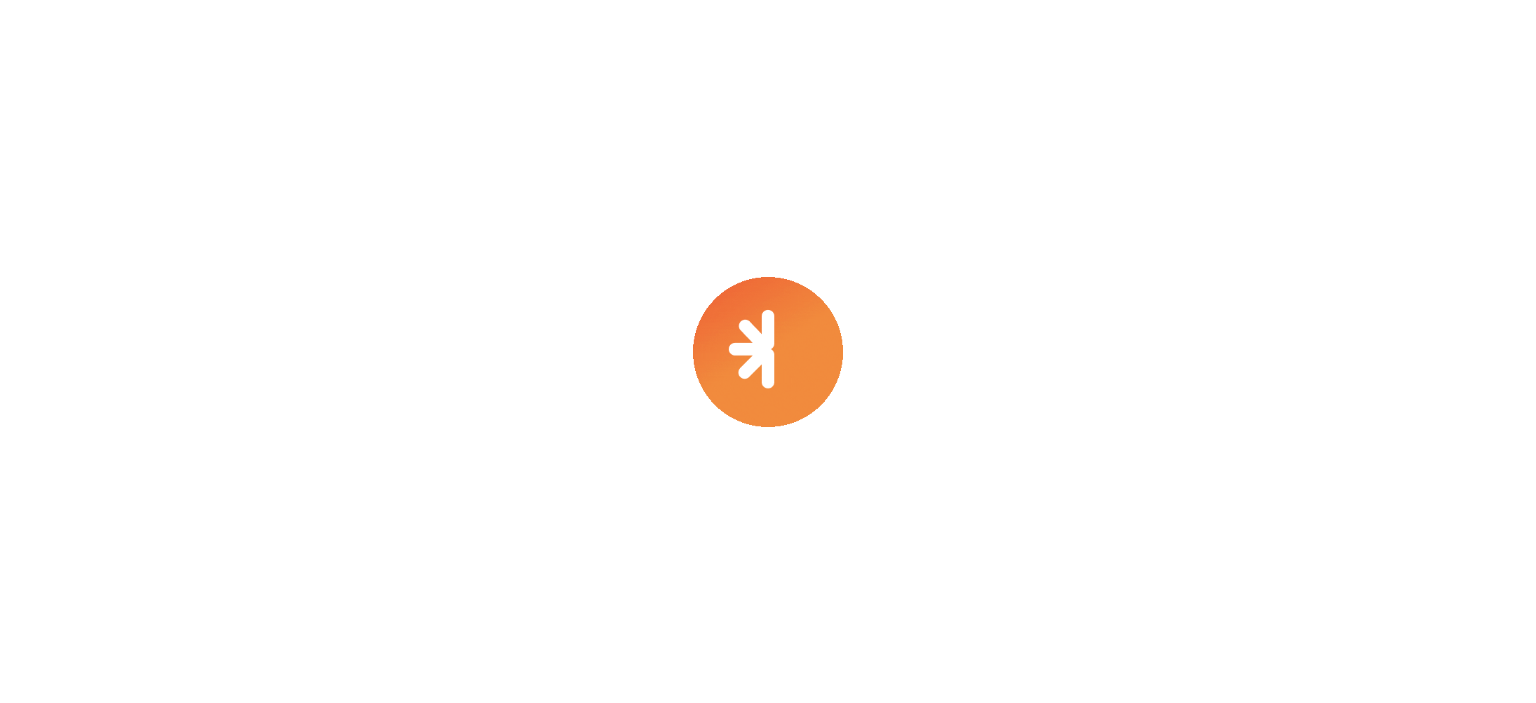 scroll, scrollTop: 0, scrollLeft: 0, axis: both 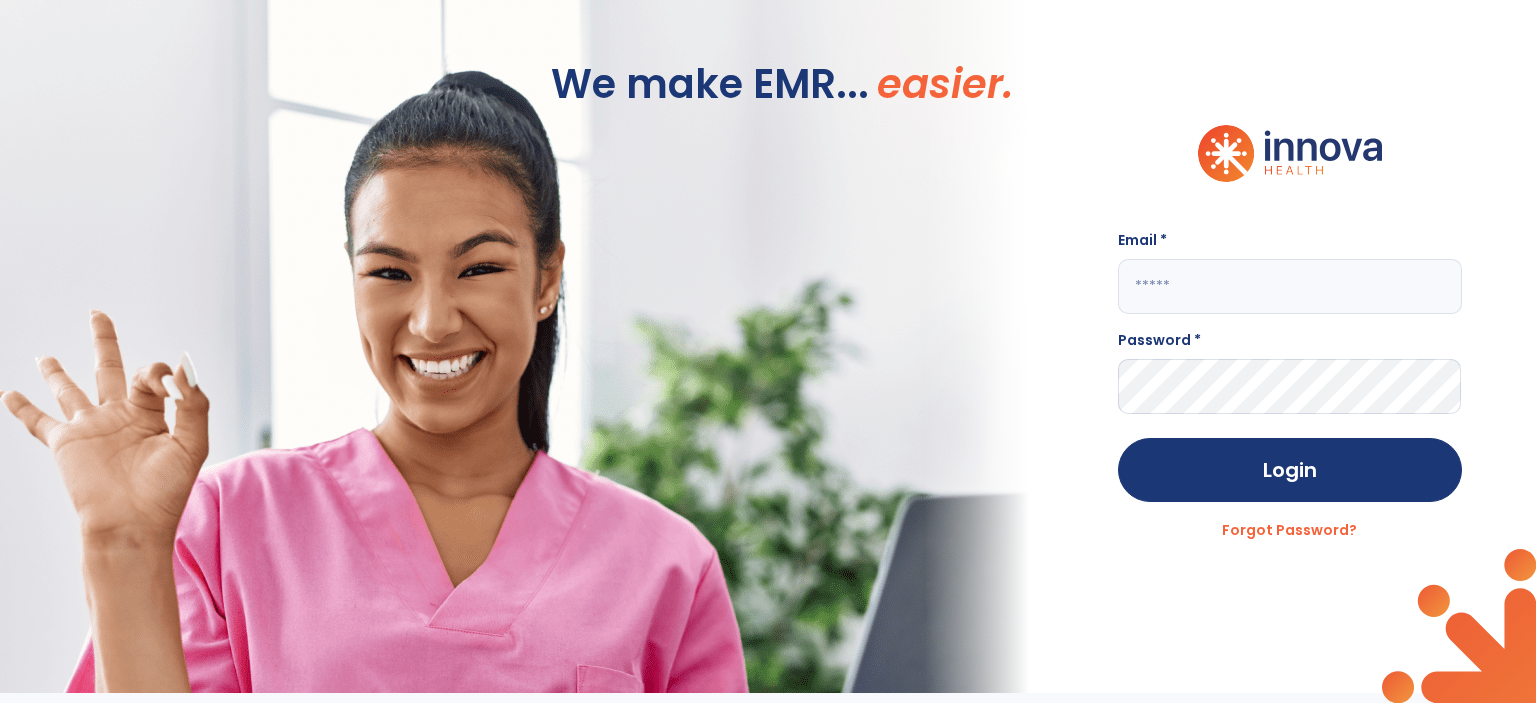 click 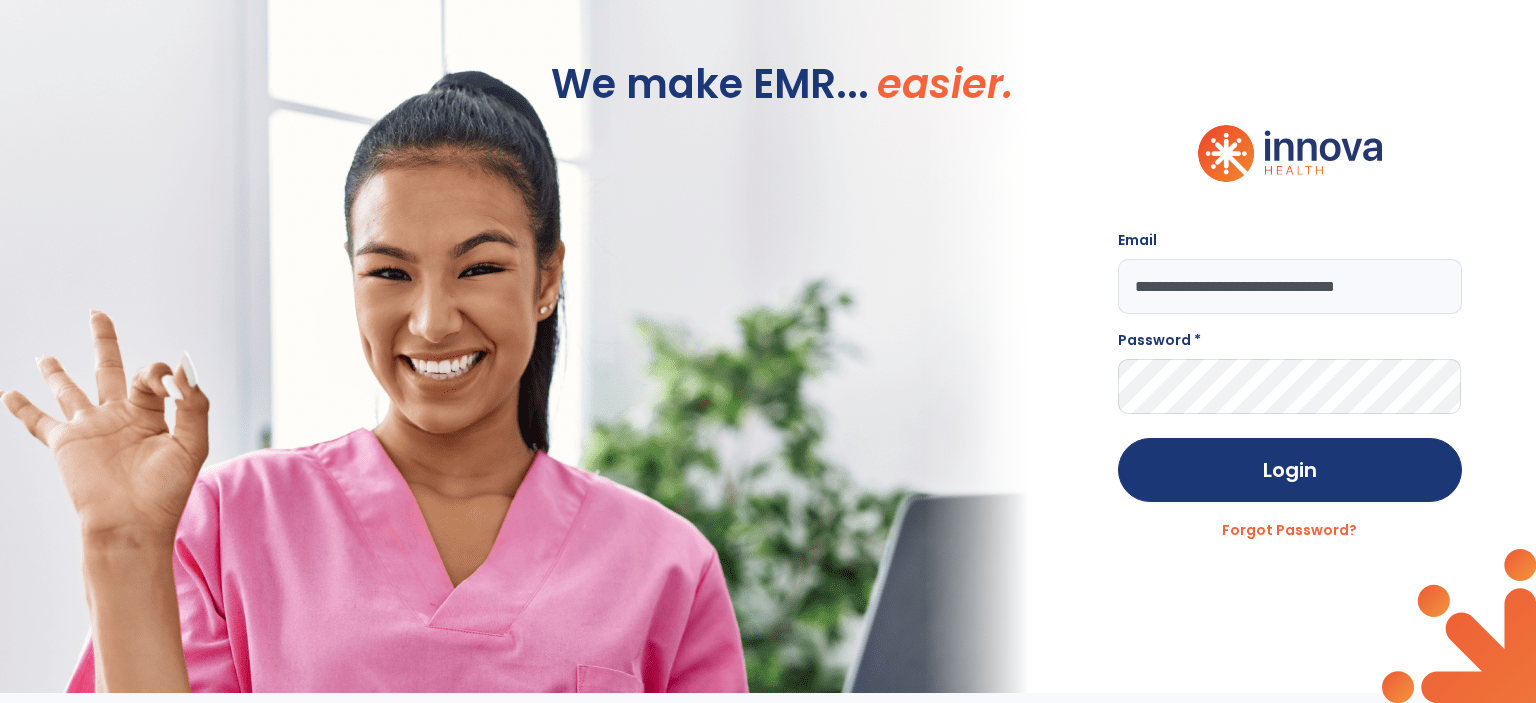 type on "**********" 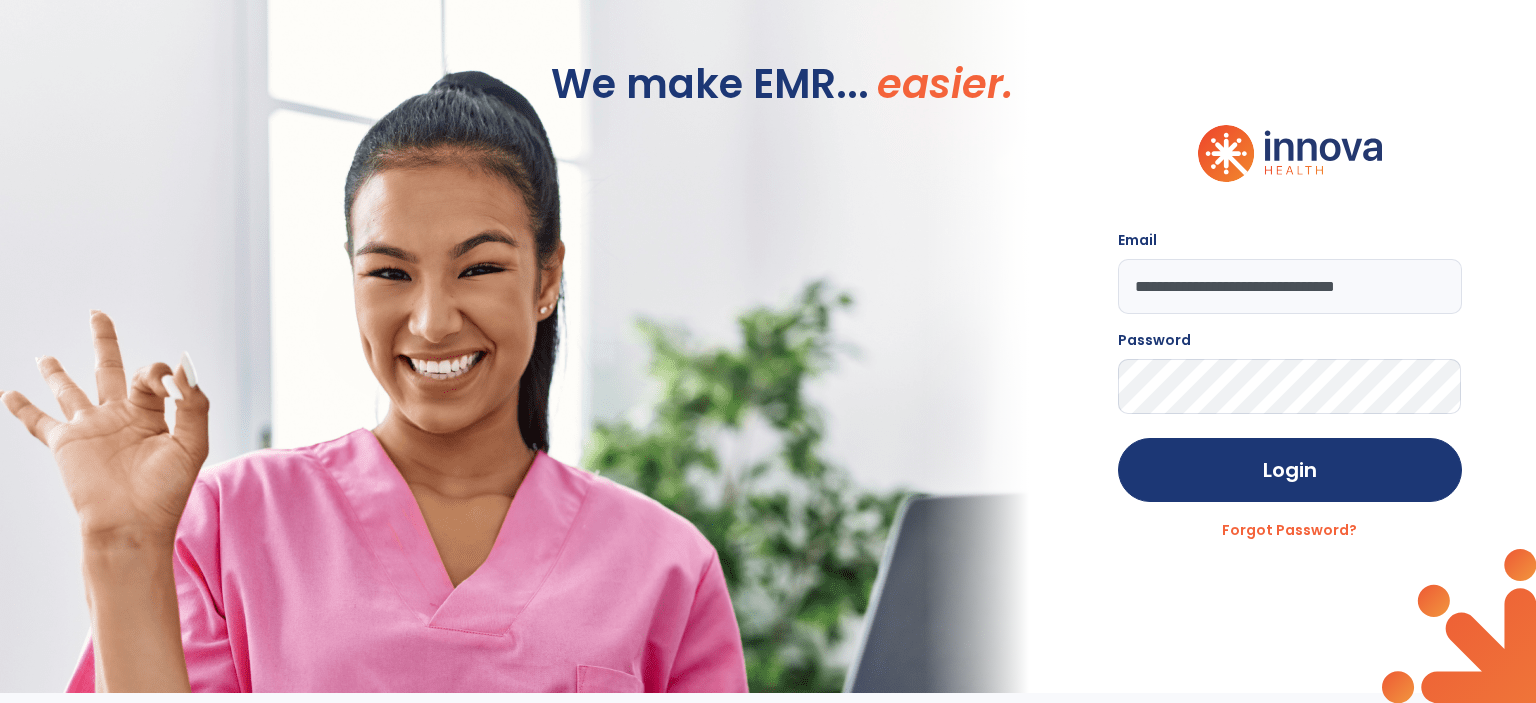 click on "Login" 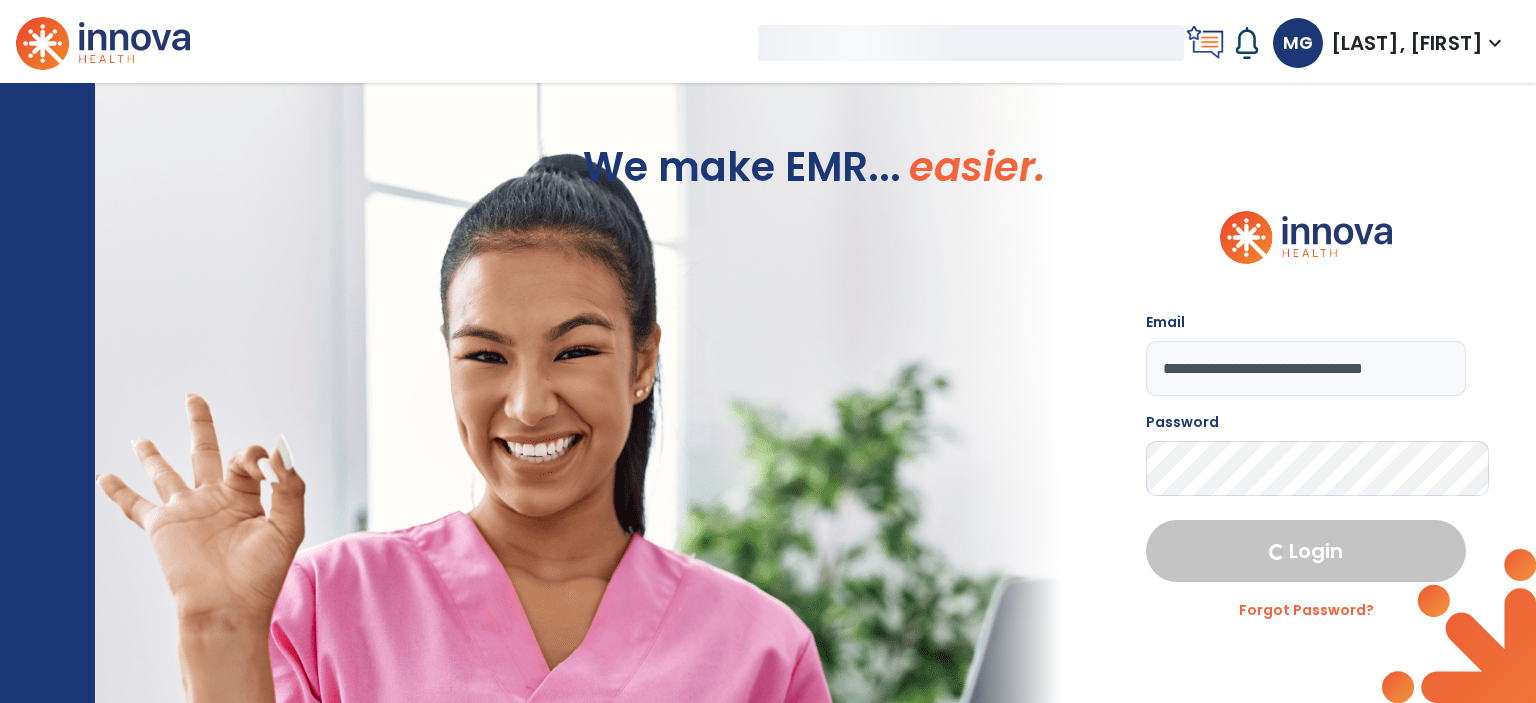 select on "***" 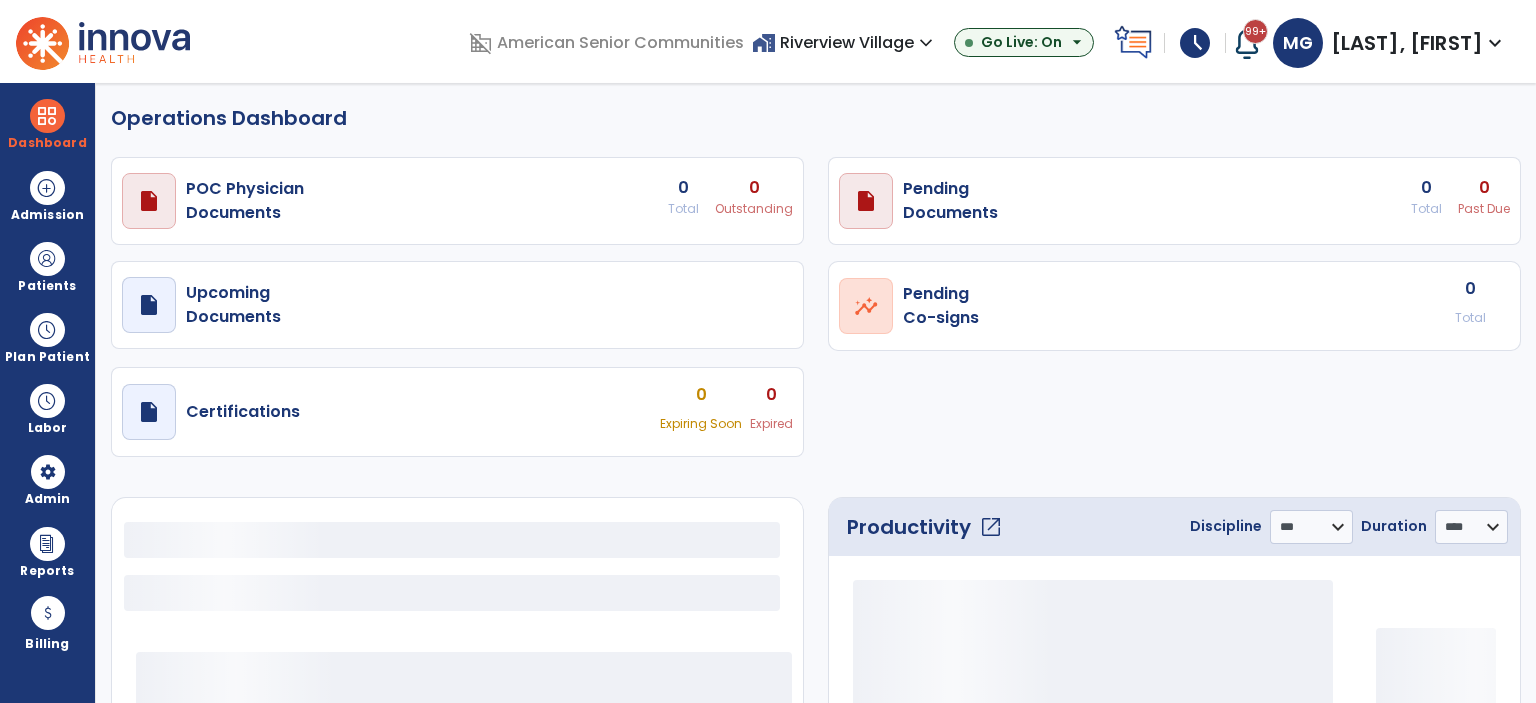 select on "***" 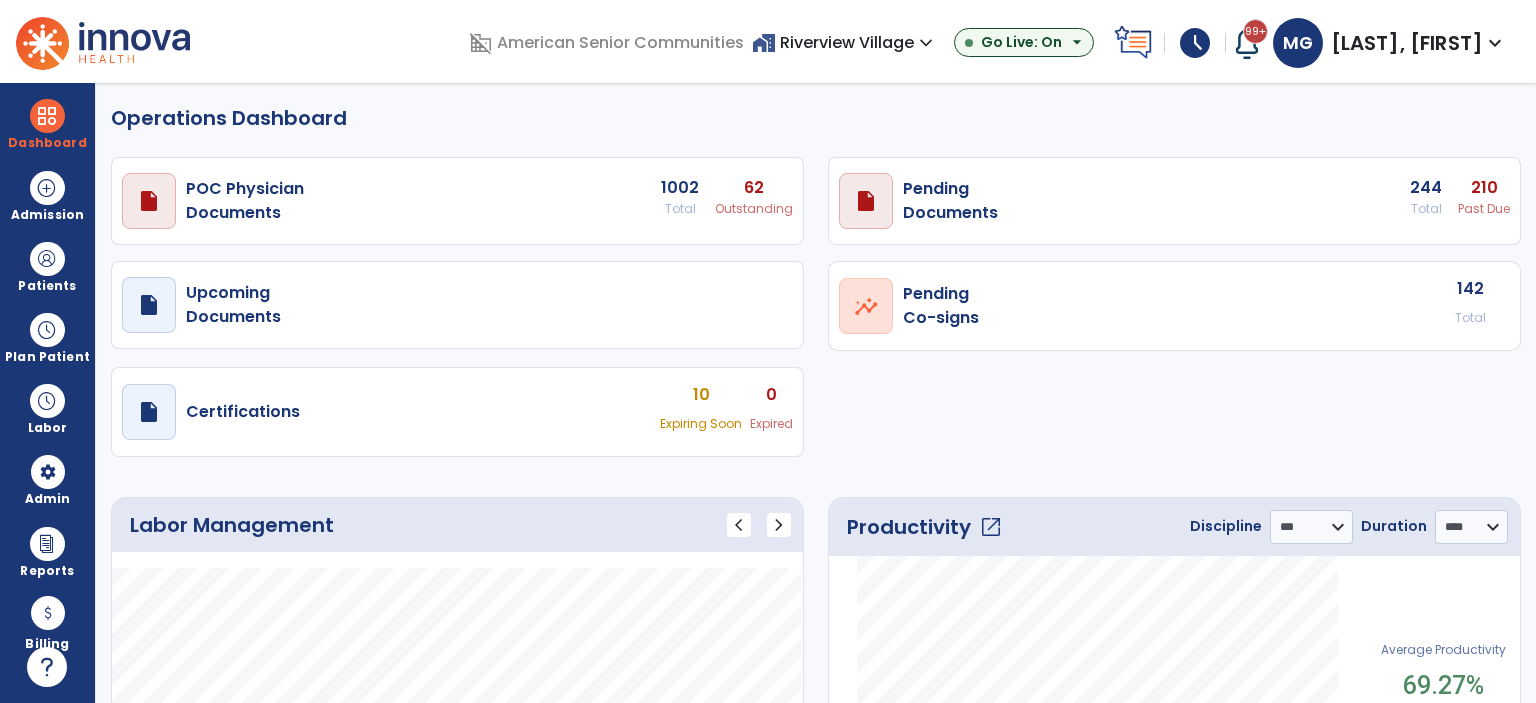 click on "home_work   Riverview Village   expand_more   ASC-Sandbox   Clark Rehab and Nursing   Riverview Village  Go Live: On  arrow_drop_down" at bounding box center (929, 43) 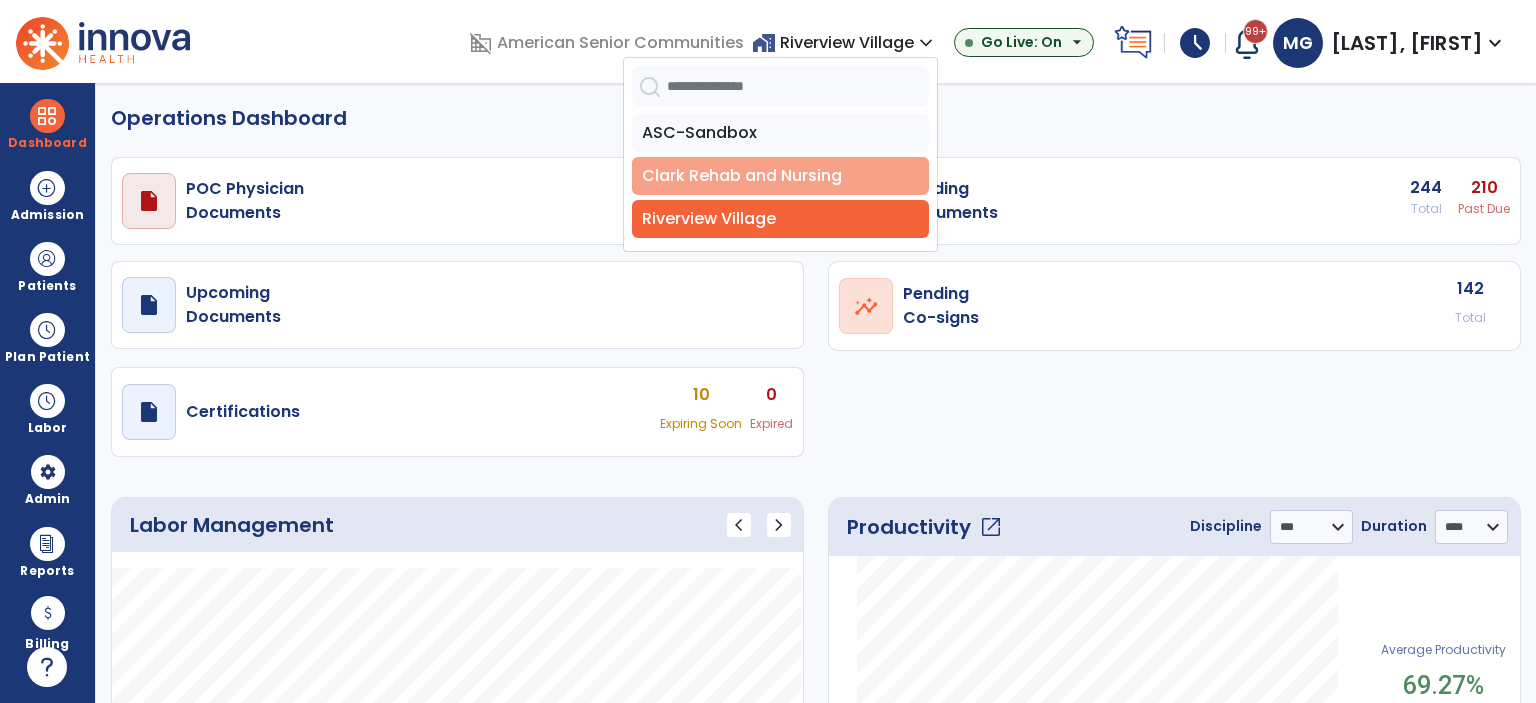 click on "Clark Rehab and Nursing" at bounding box center (780, 176) 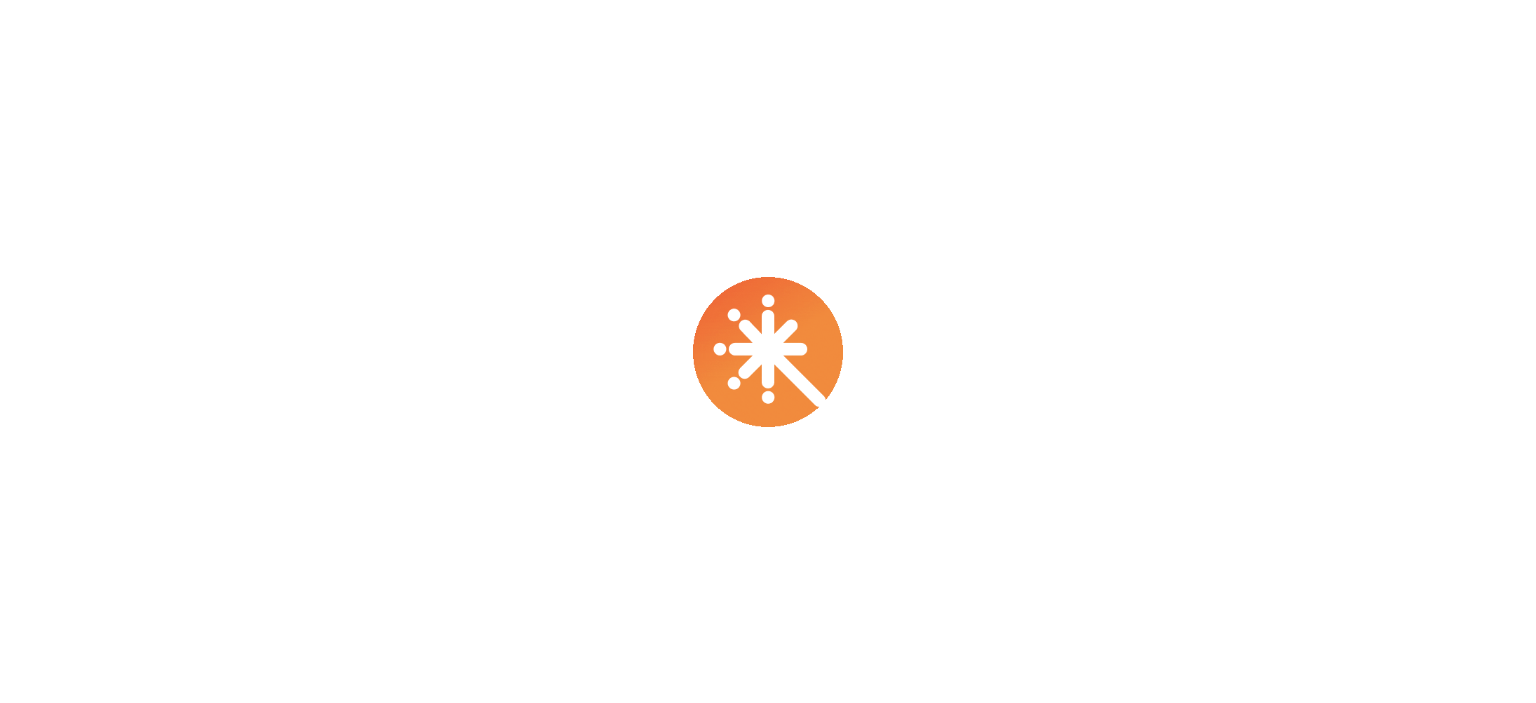 scroll, scrollTop: 0, scrollLeft: 0, axis: both 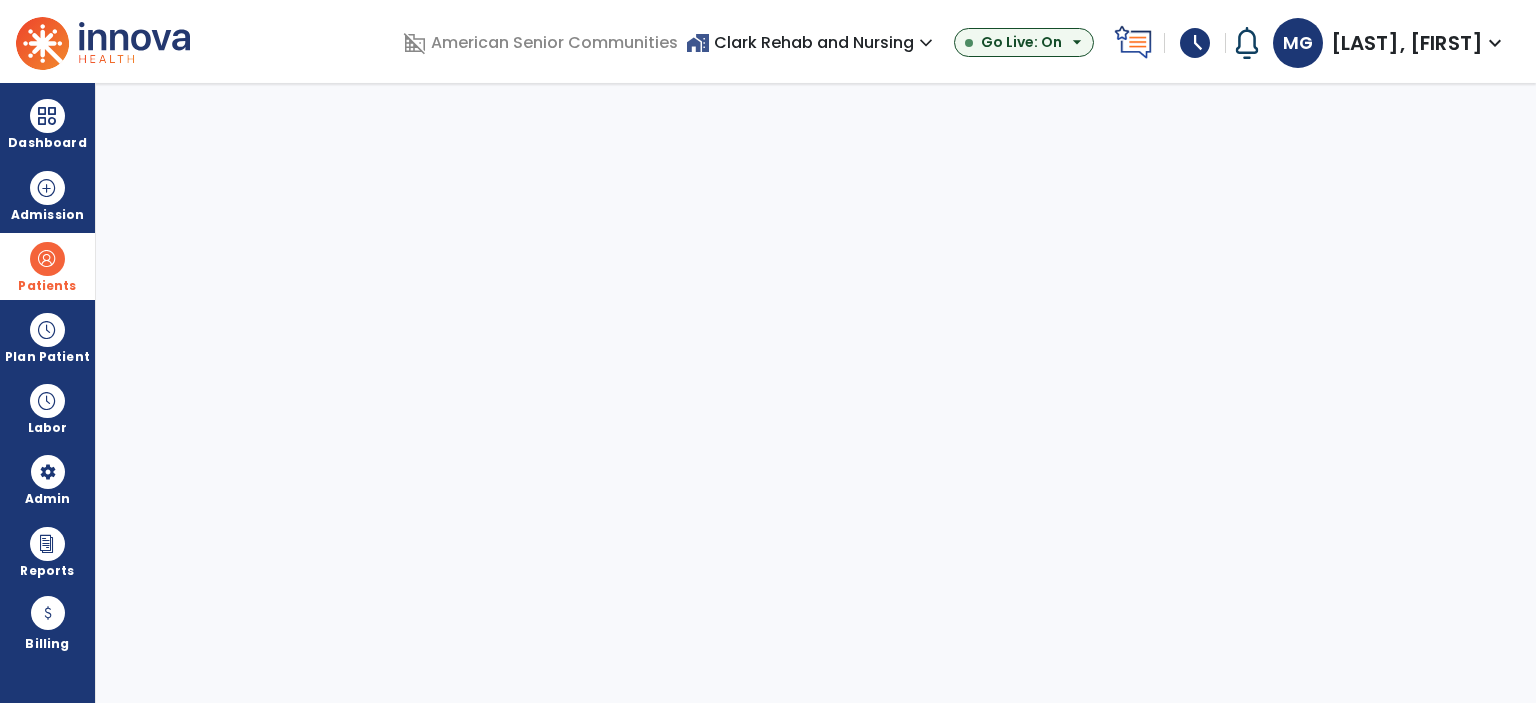 select on "***" 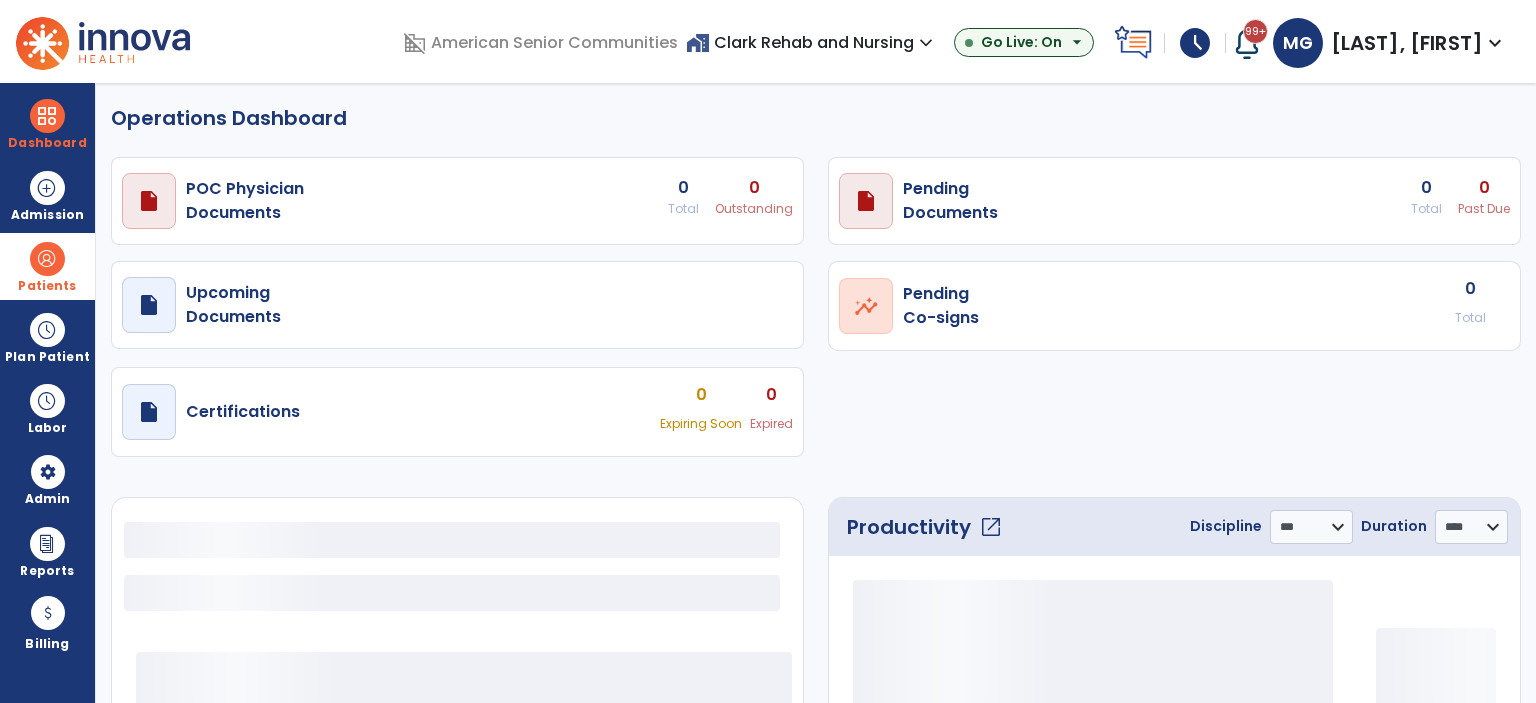 select on "***" 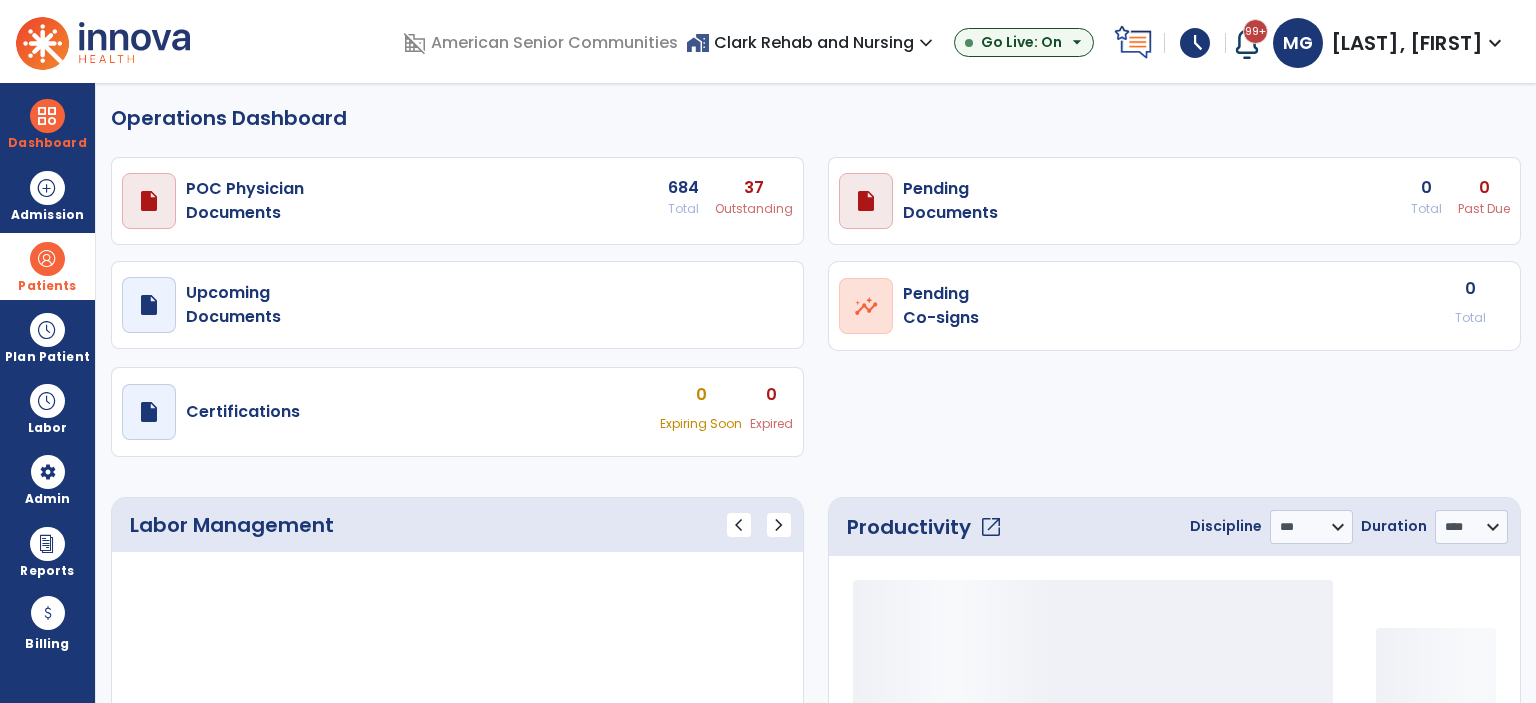 click at bounding box center [47, 259] 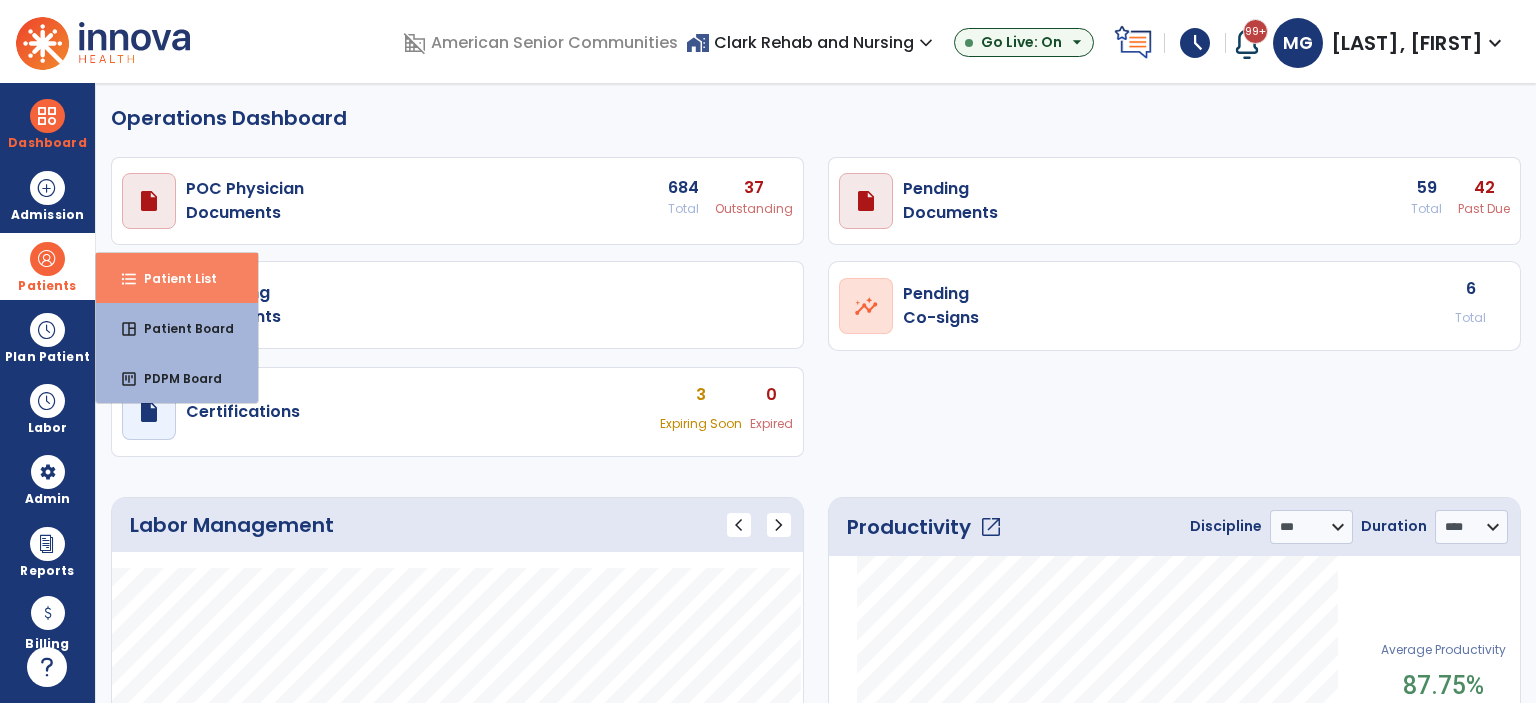 click on "Patient List" at bounding box center [172, 278] 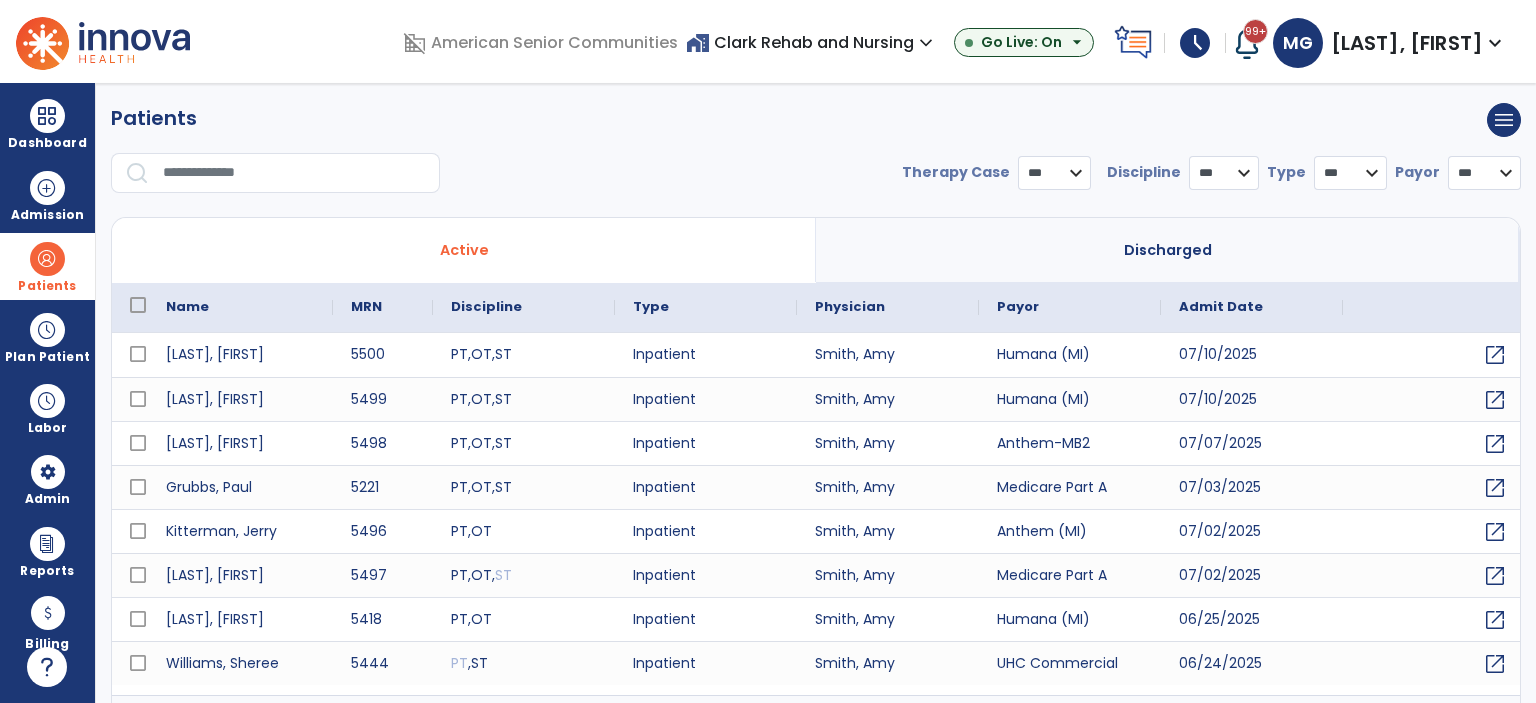 select on "***" 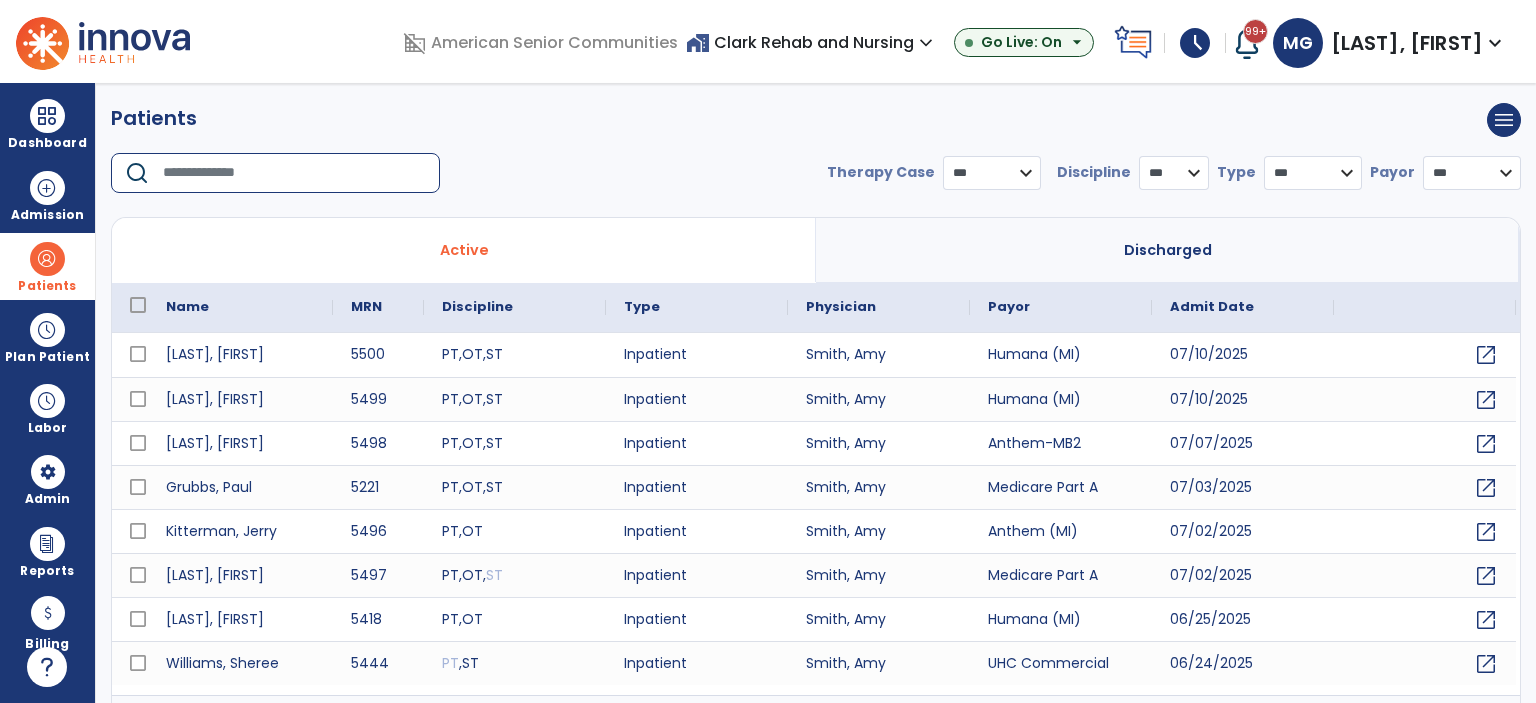 click at bounding box center [294, 173] 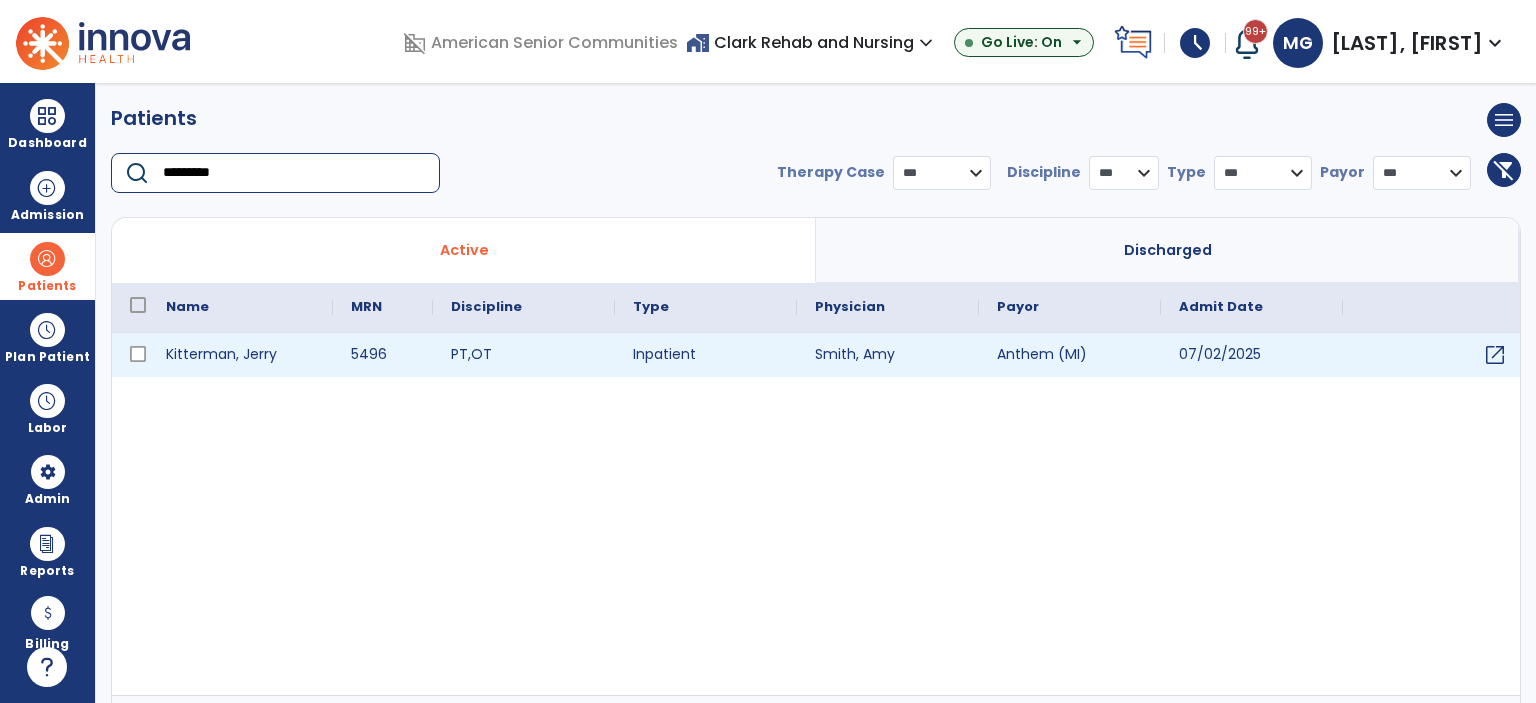 type on "*********" 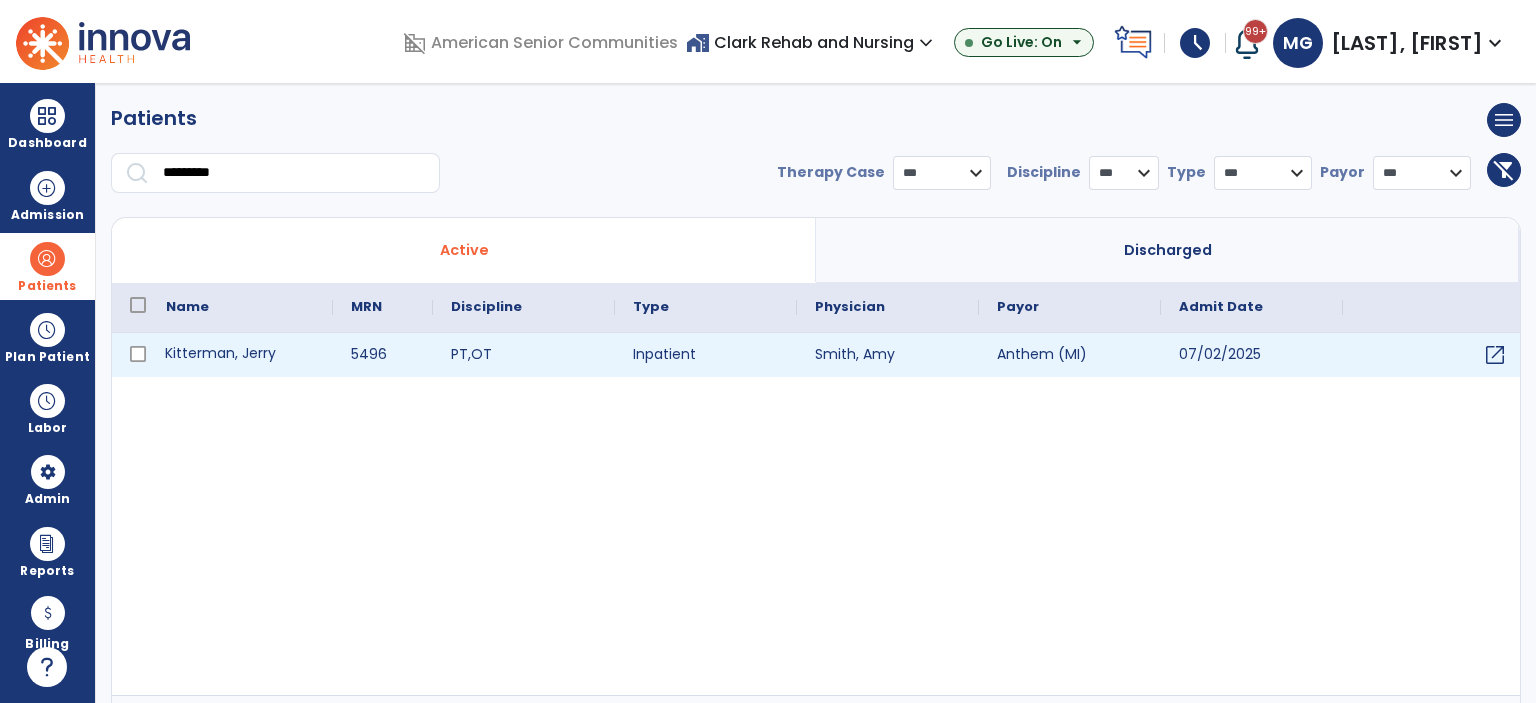 click on "Kitterman, Jerry" at bounding box center [240, 355] 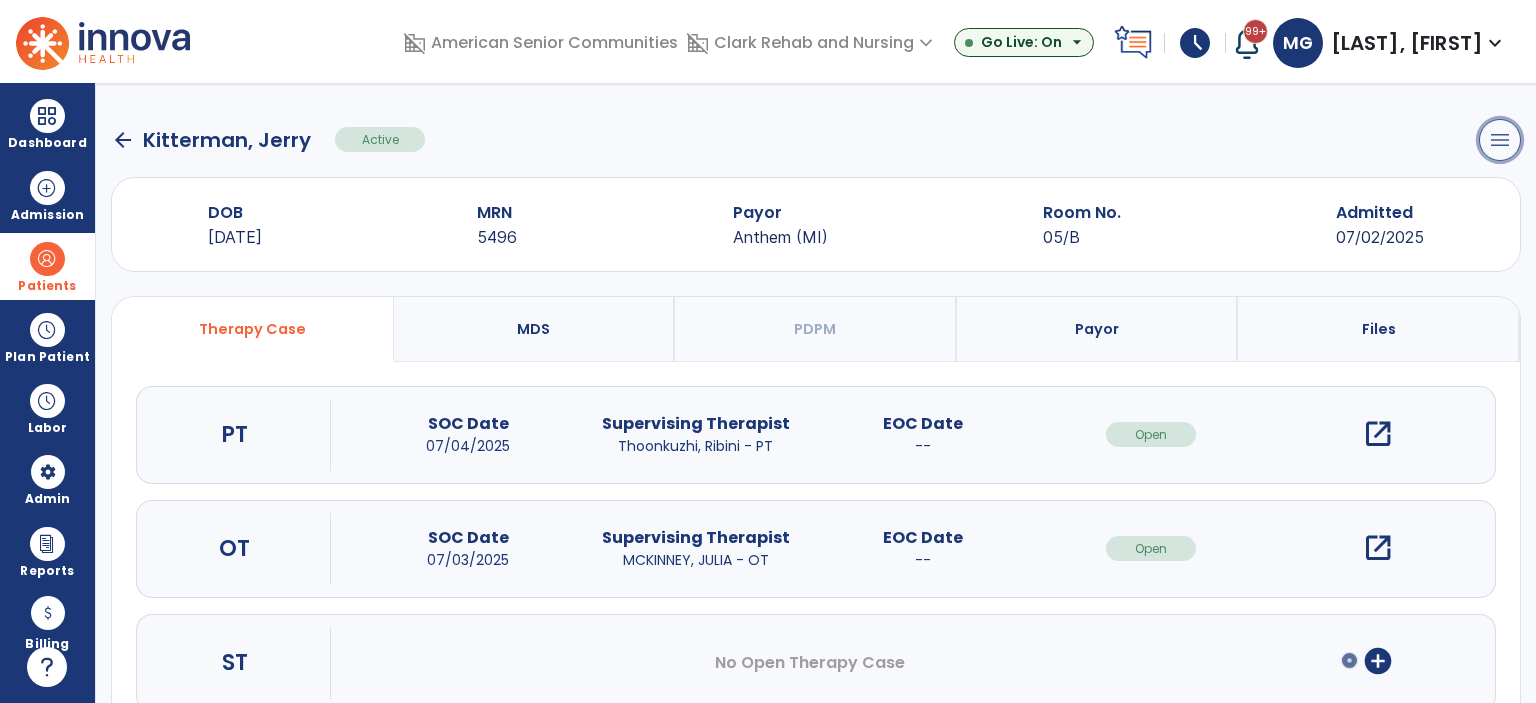 click on "menu" at bounding box center (1500, 140) 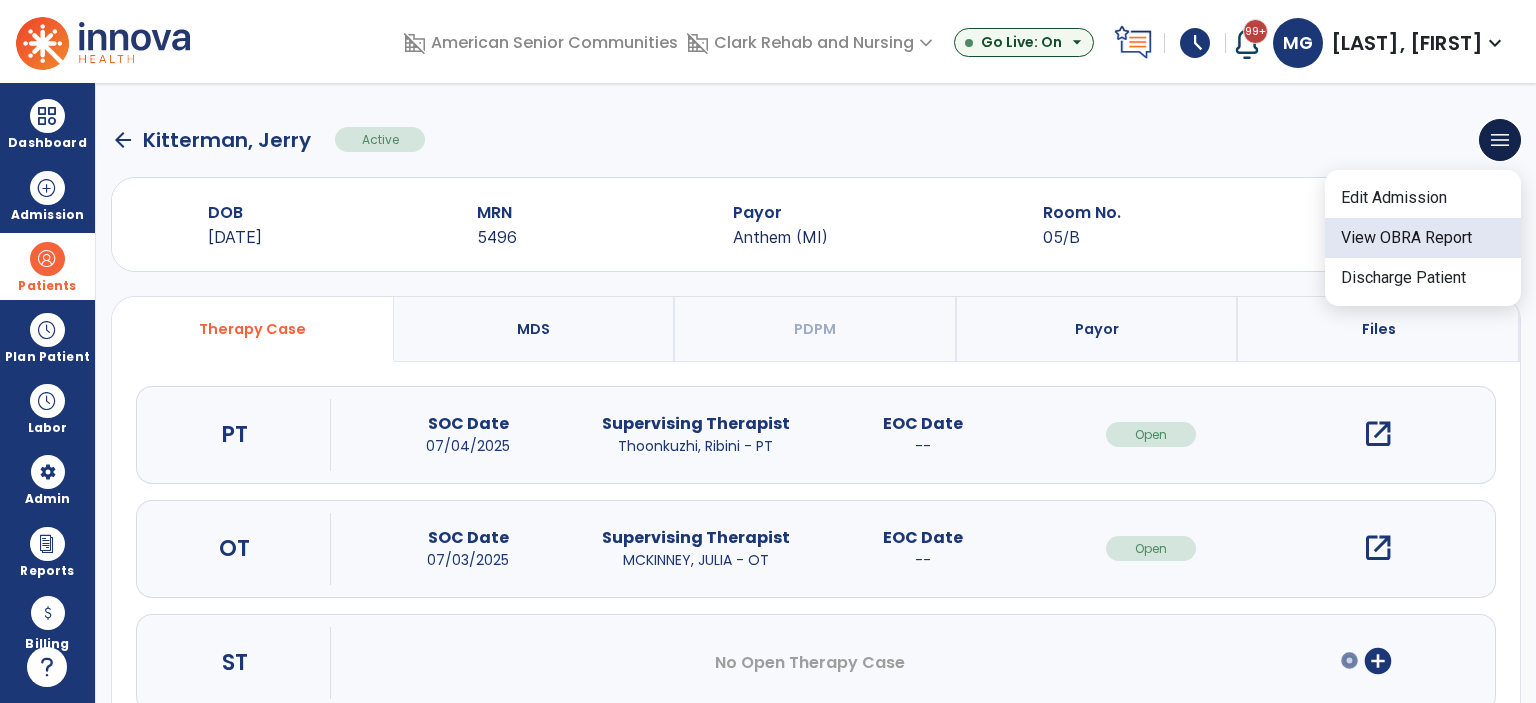 click on "View OBRA Report" 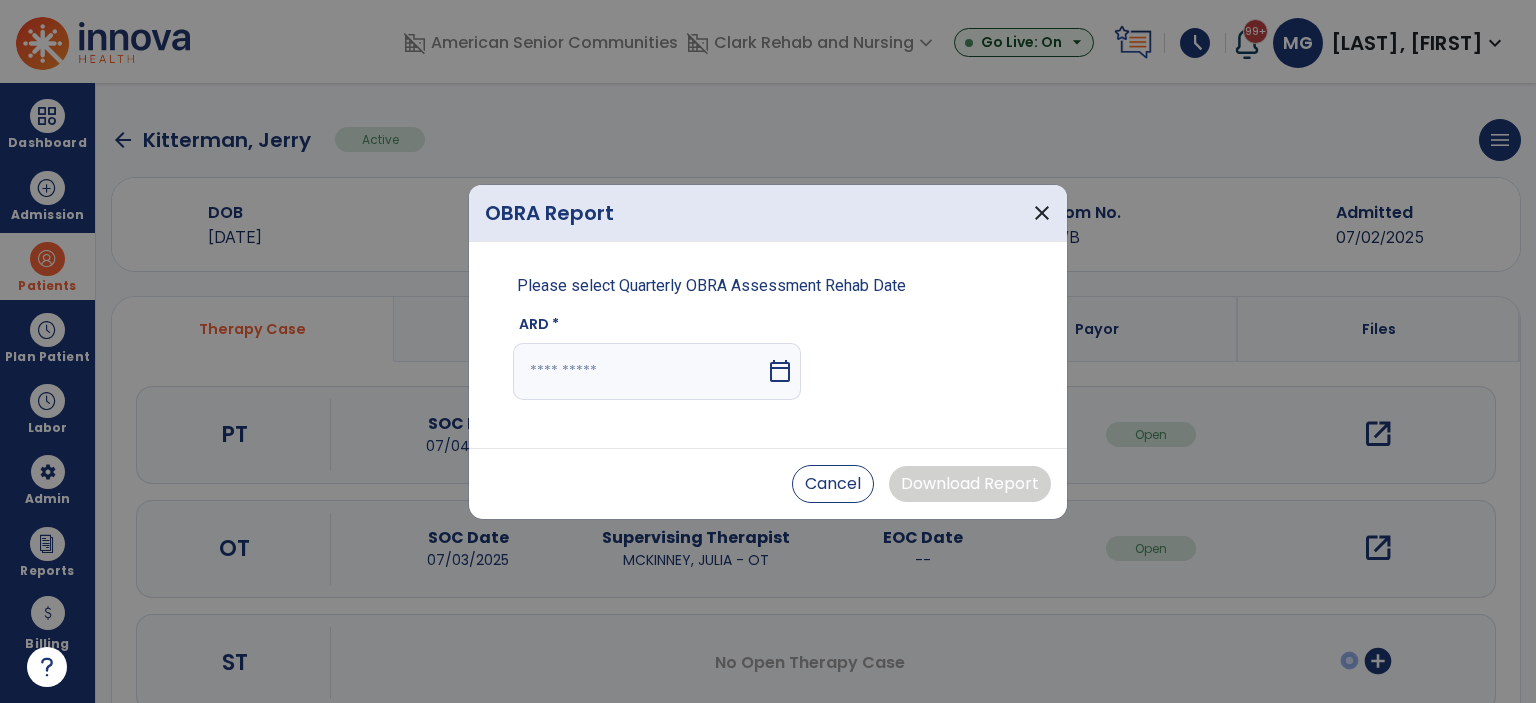 click at bounding box center (639, 371) 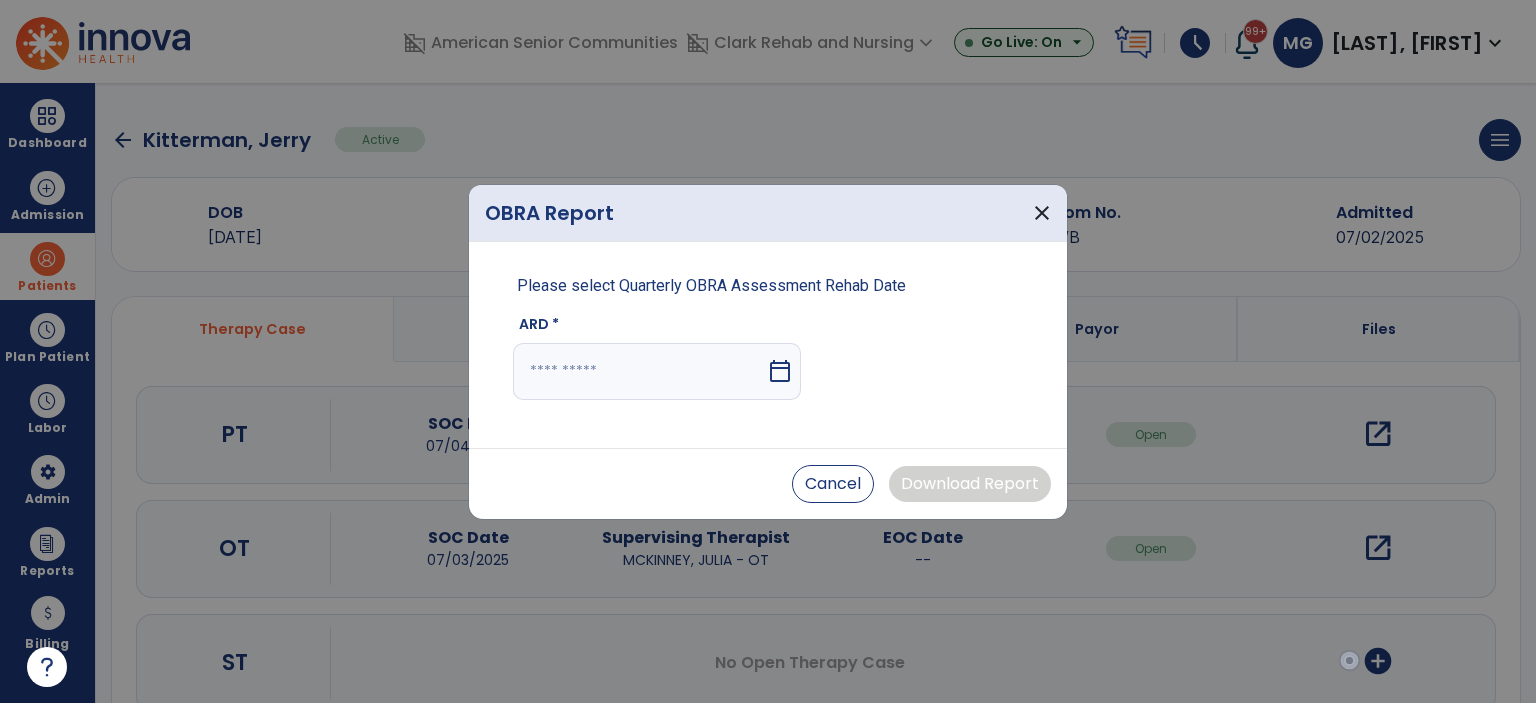 select on "*" 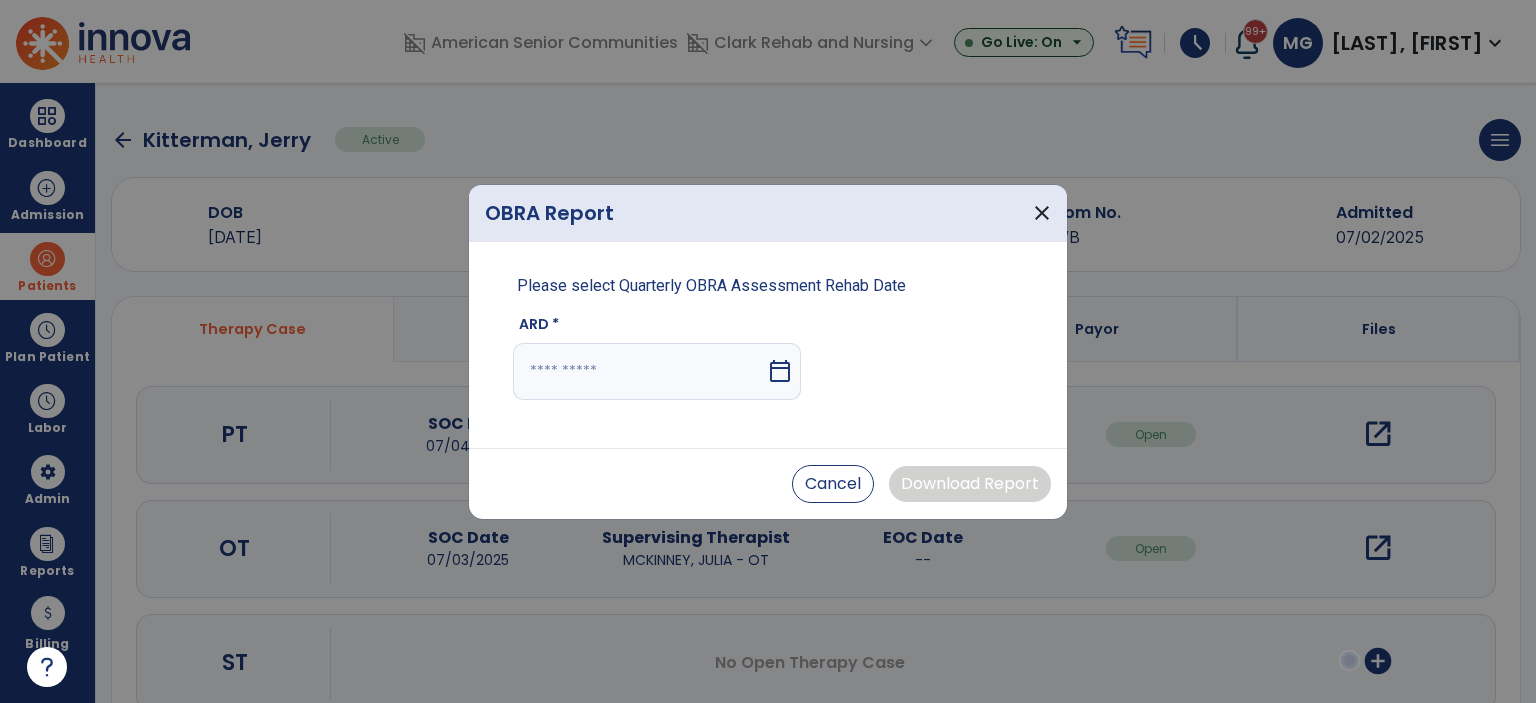 select on "****" 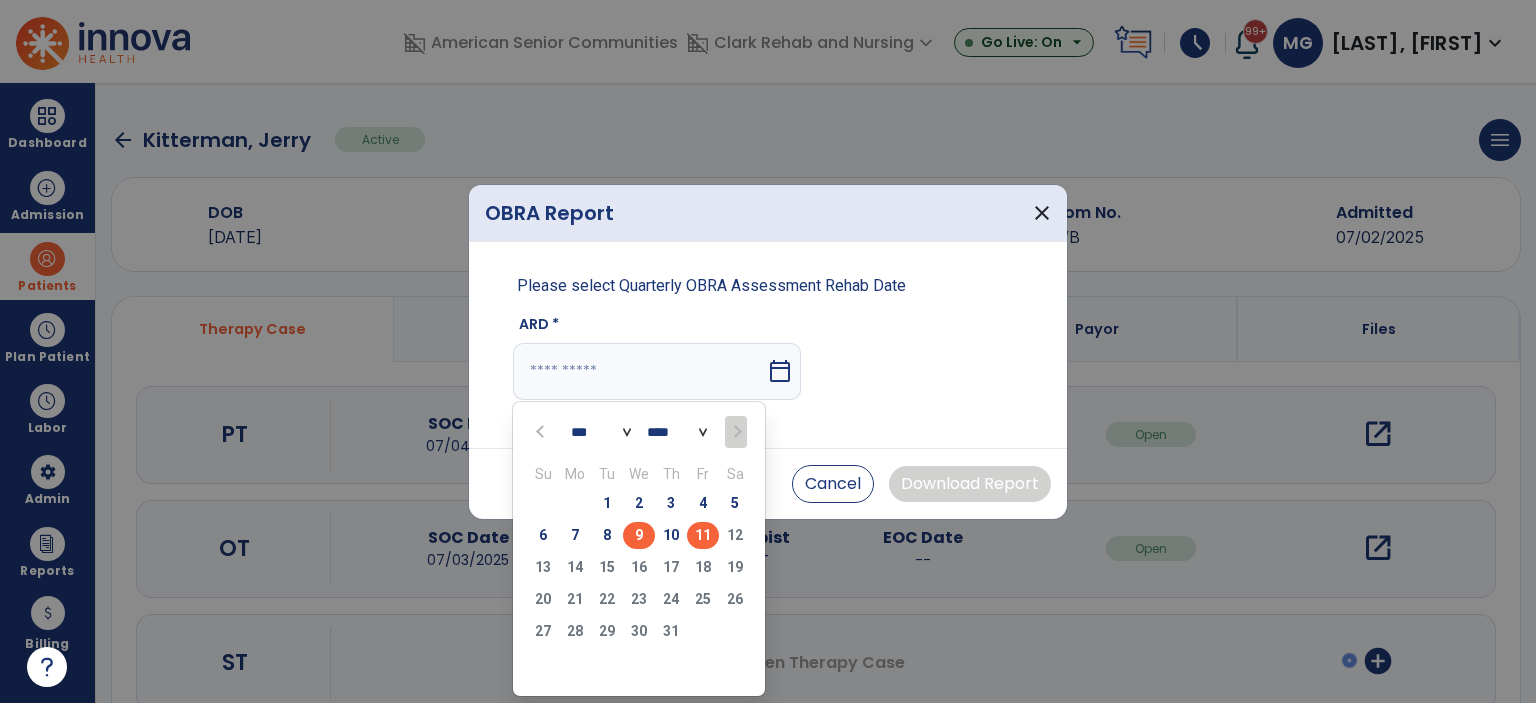 click on "9" at bounding box center [639, 535] 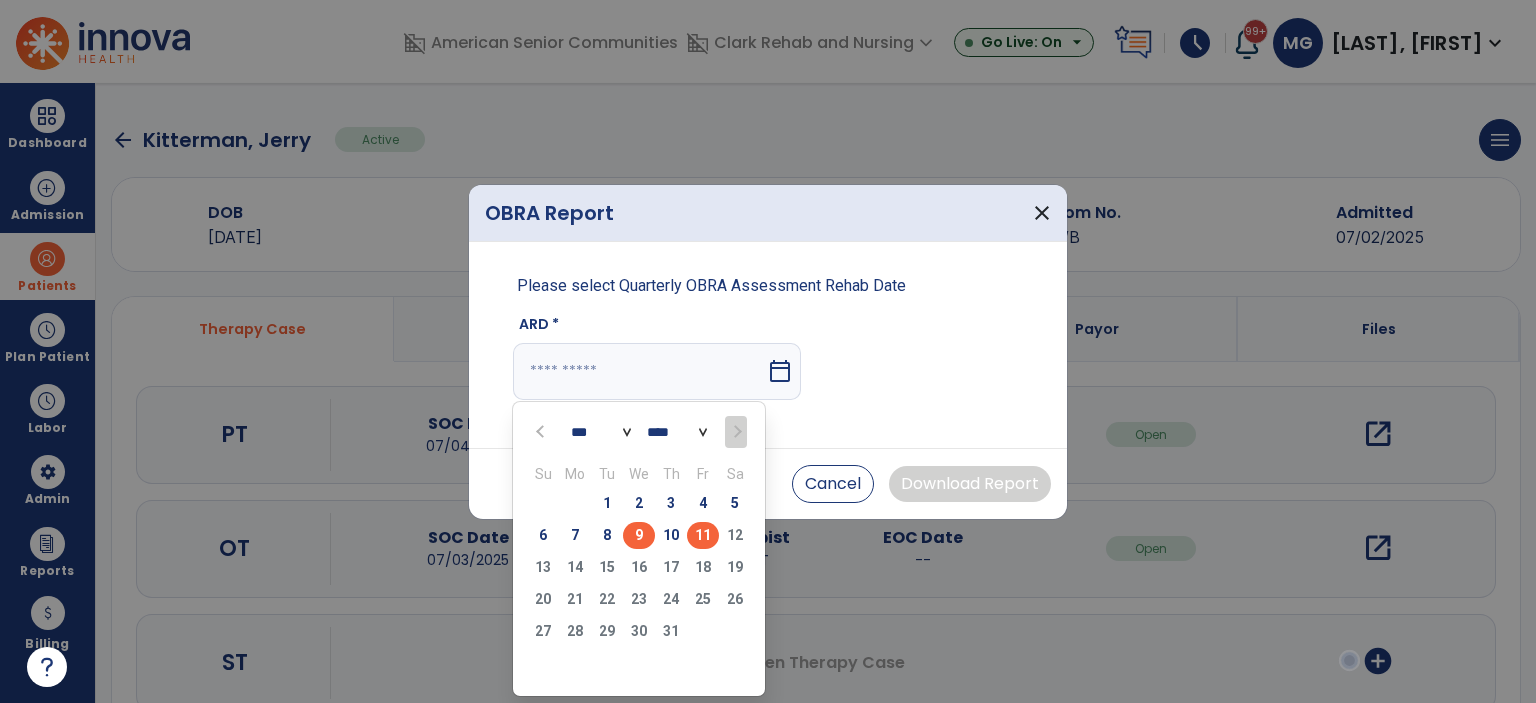 type on "********" 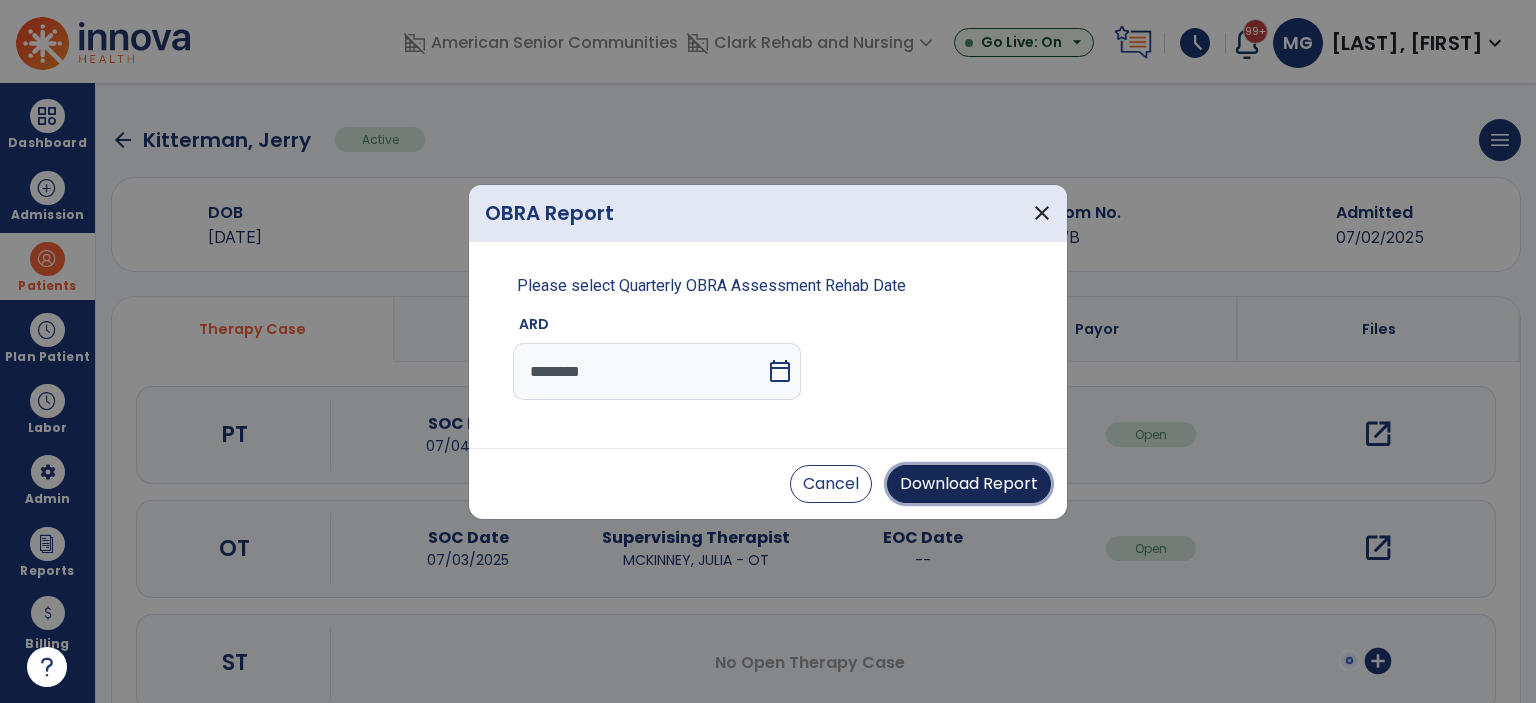 click on "Download Report" at bounding box center (969, 484) 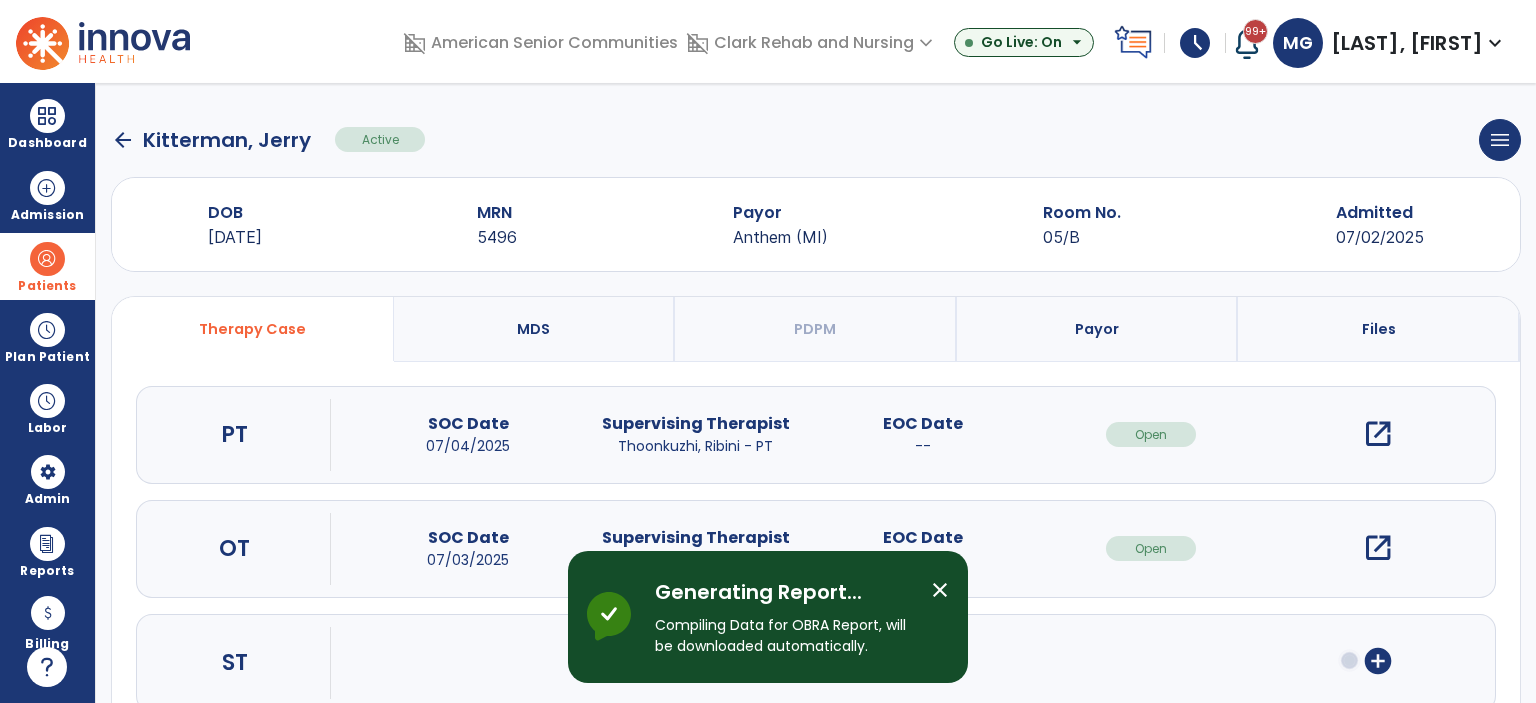 click on "close" at bounding box center [940, 590] 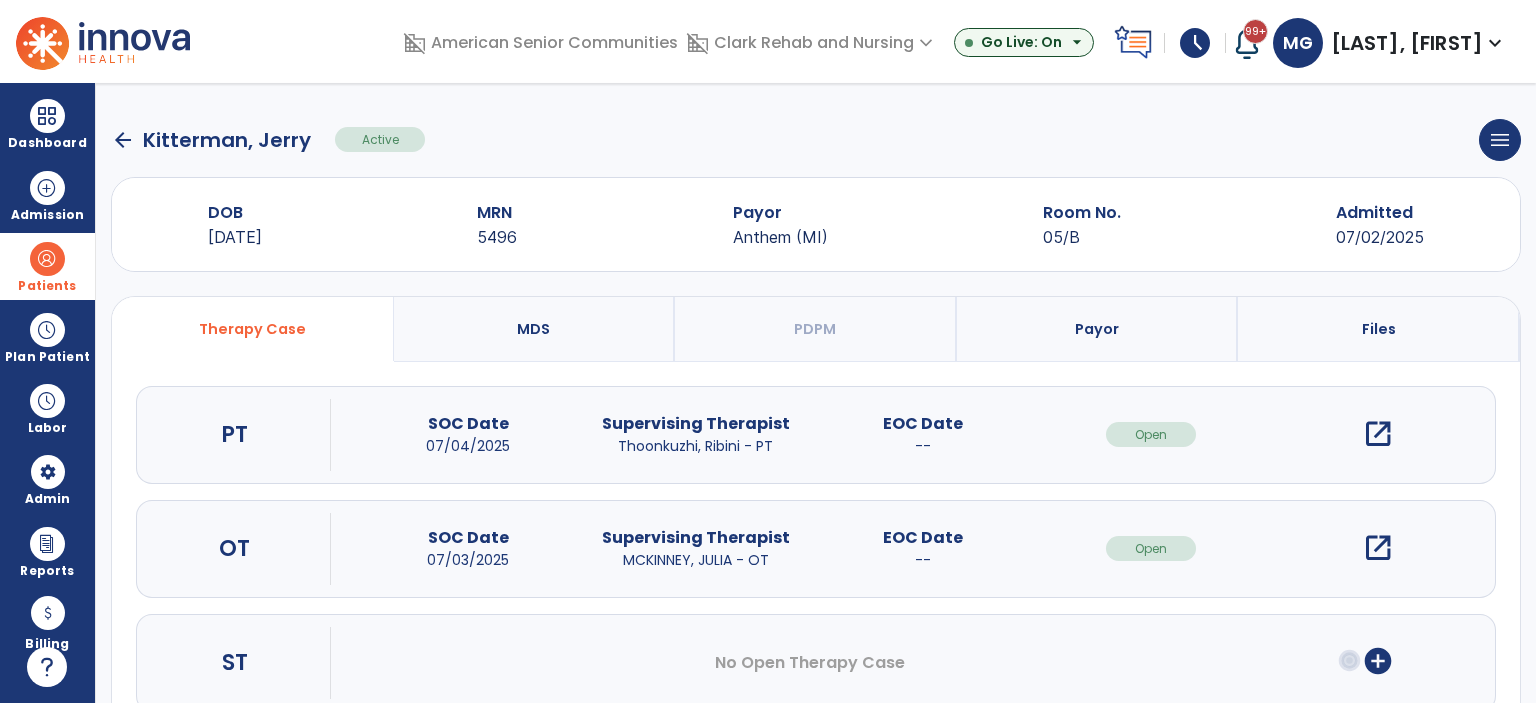 click on "arrow_back" 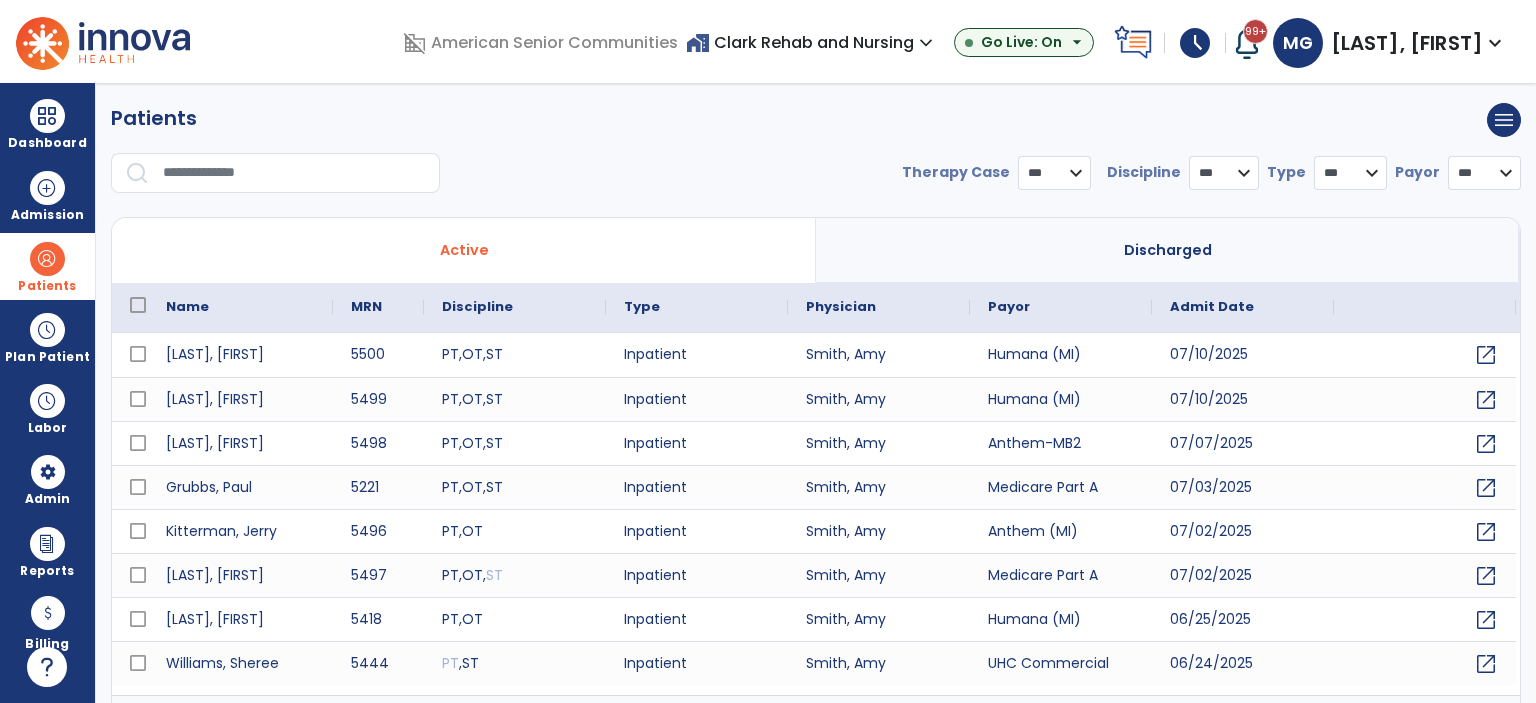 select on "***" 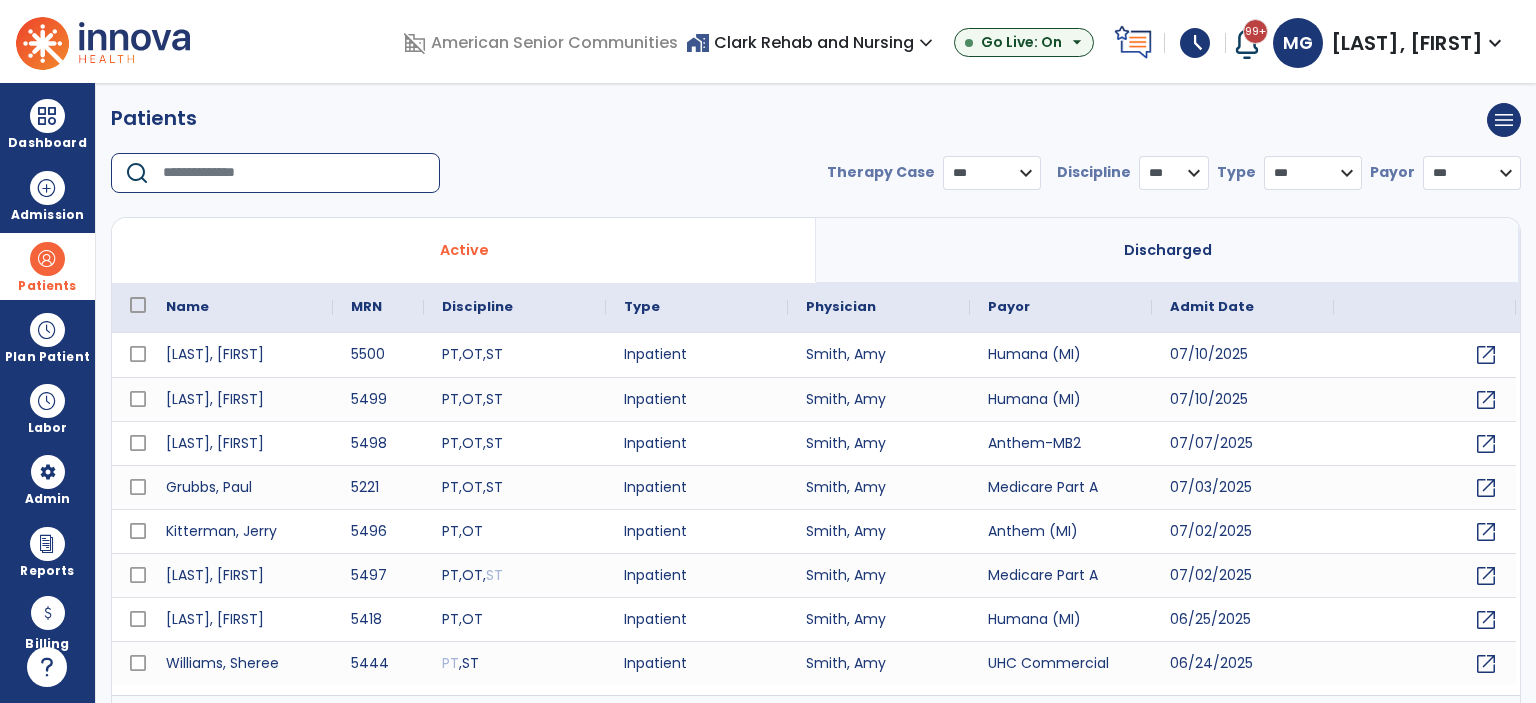 click at bounding box center (294, 173) 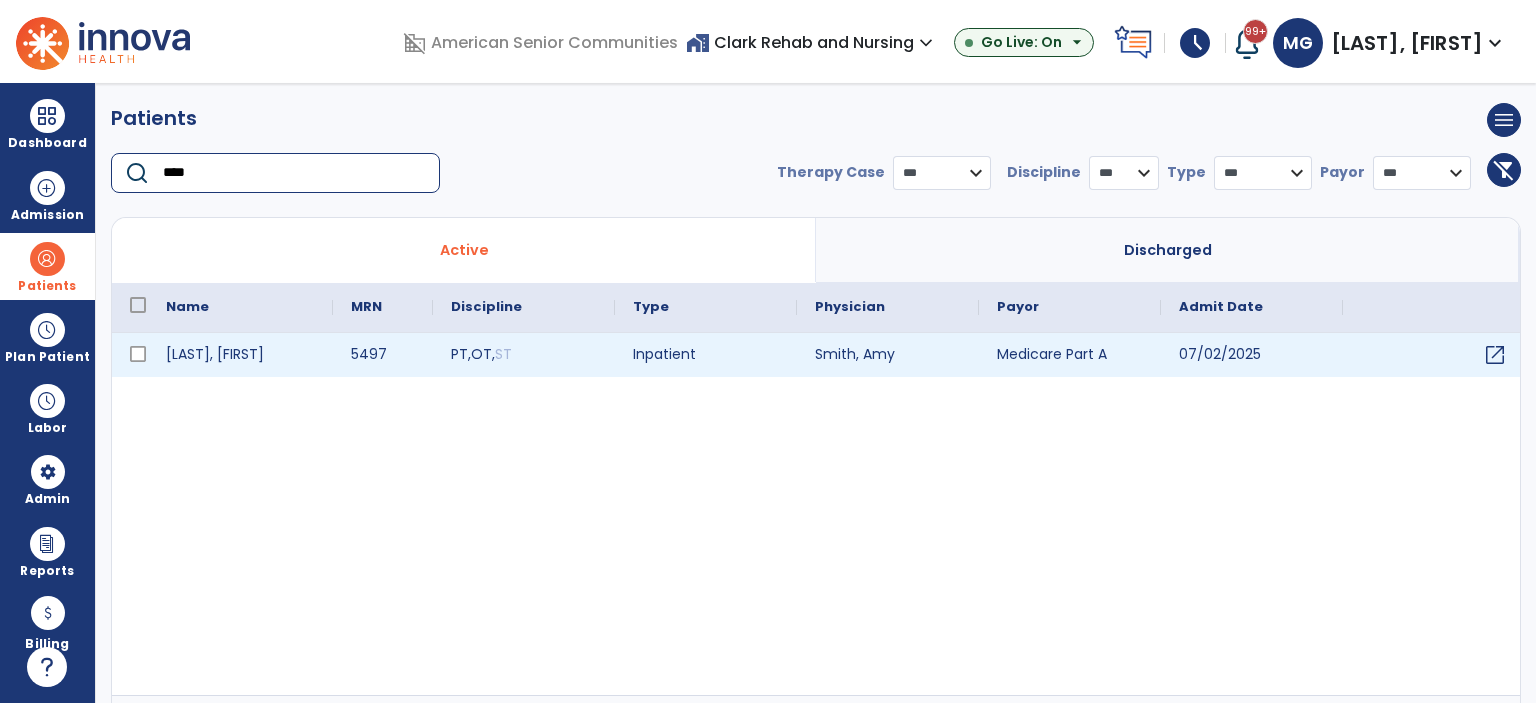 type on "****" 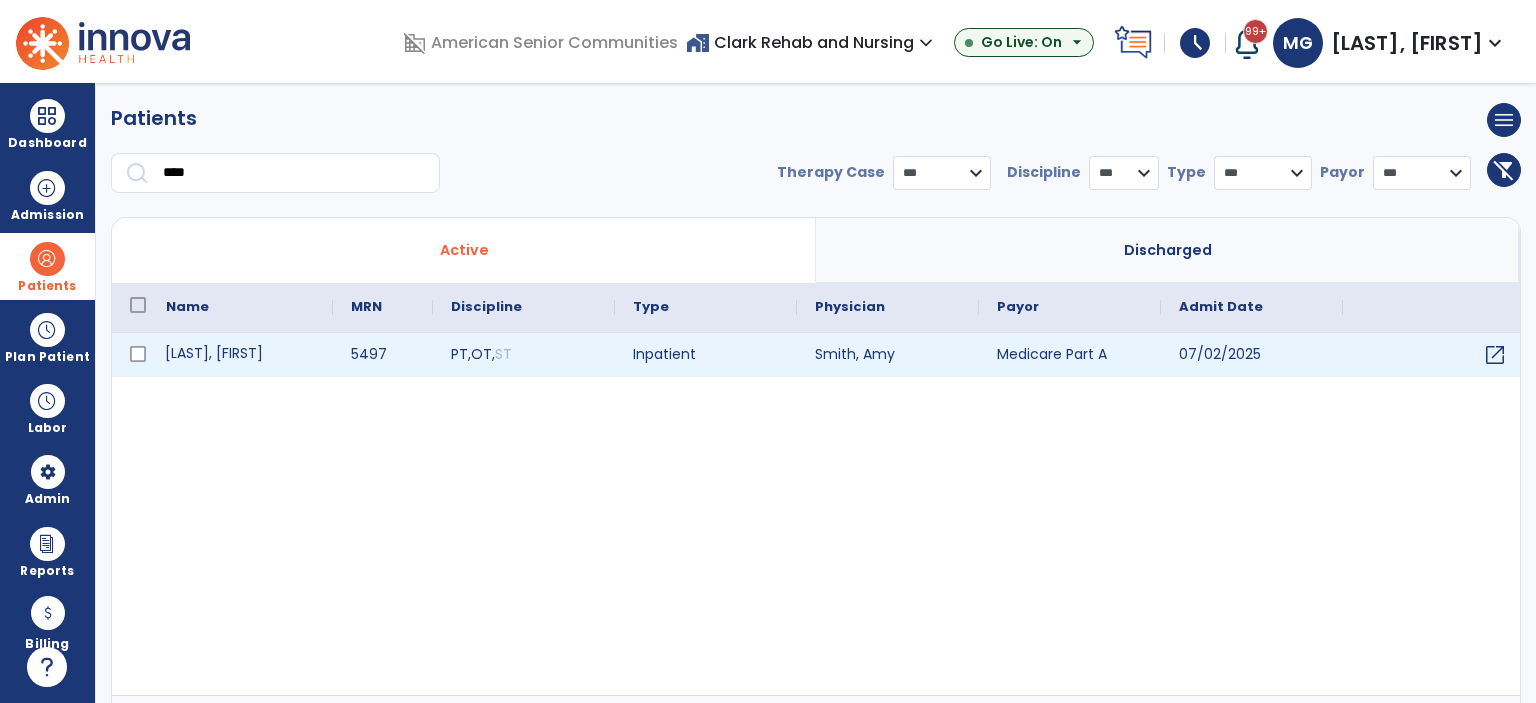 click on "[LAST], [FIRST]" at bounding box center [240, 355] 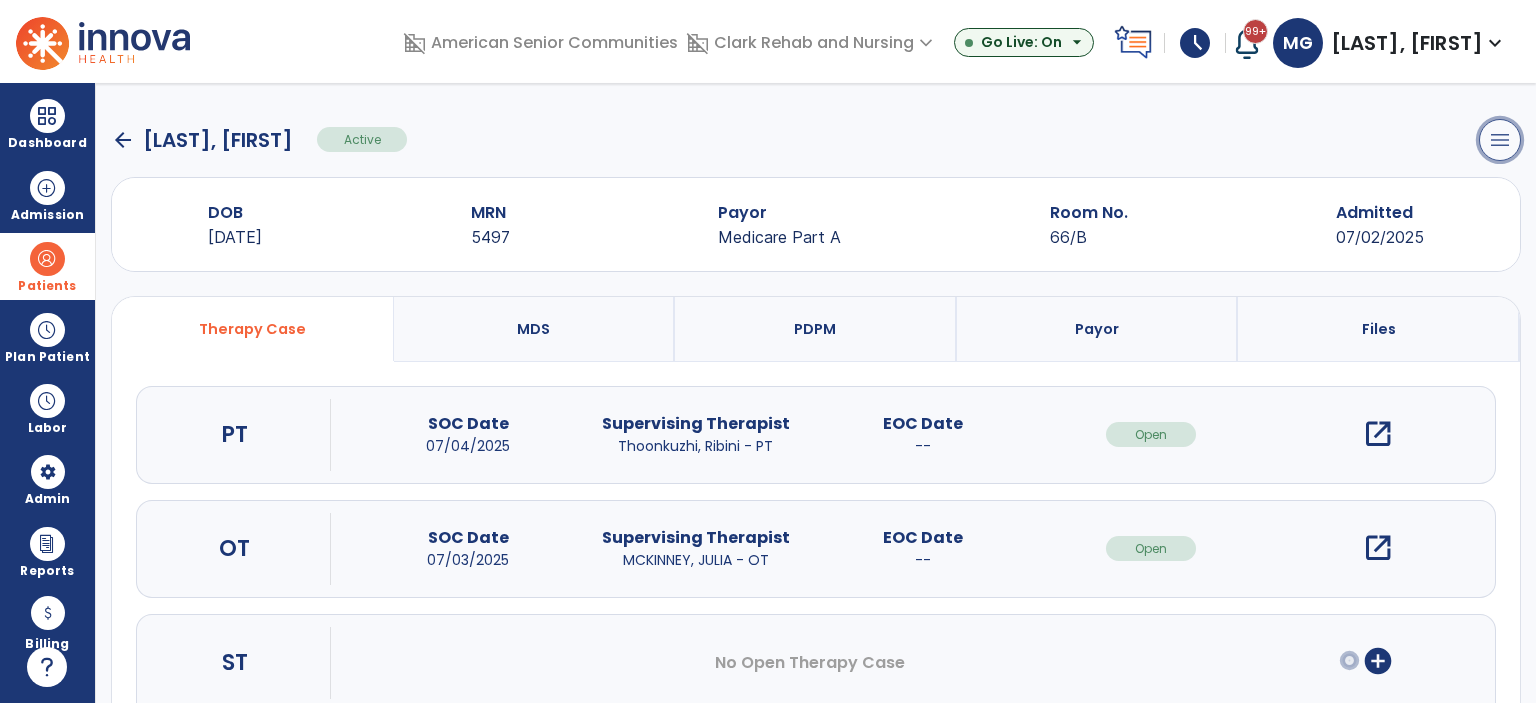 click on "menu" at bounding box center [1500, 140] 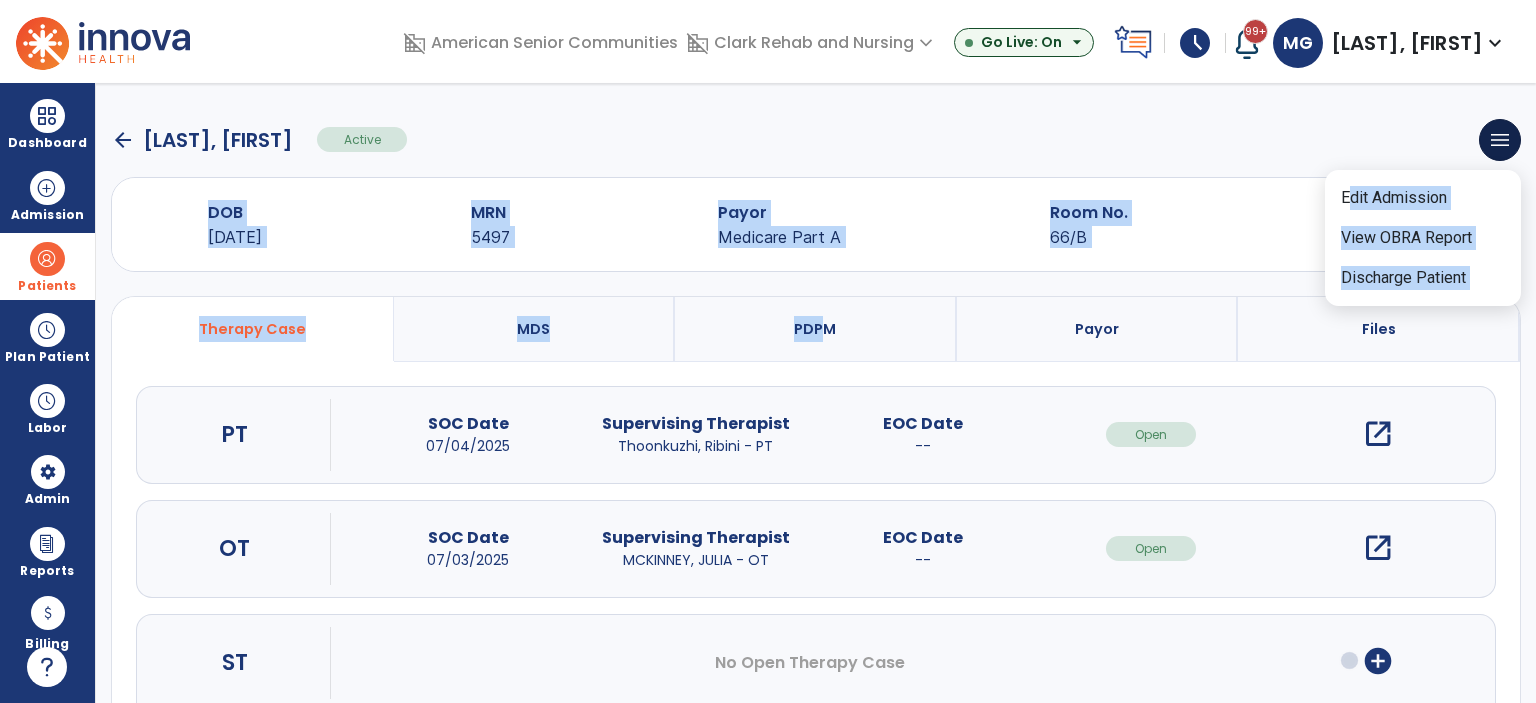 drag, startPoint x: 968, startPoint y: 136, endPoint x: 810, endPoint y: 330, distance: 250.19992 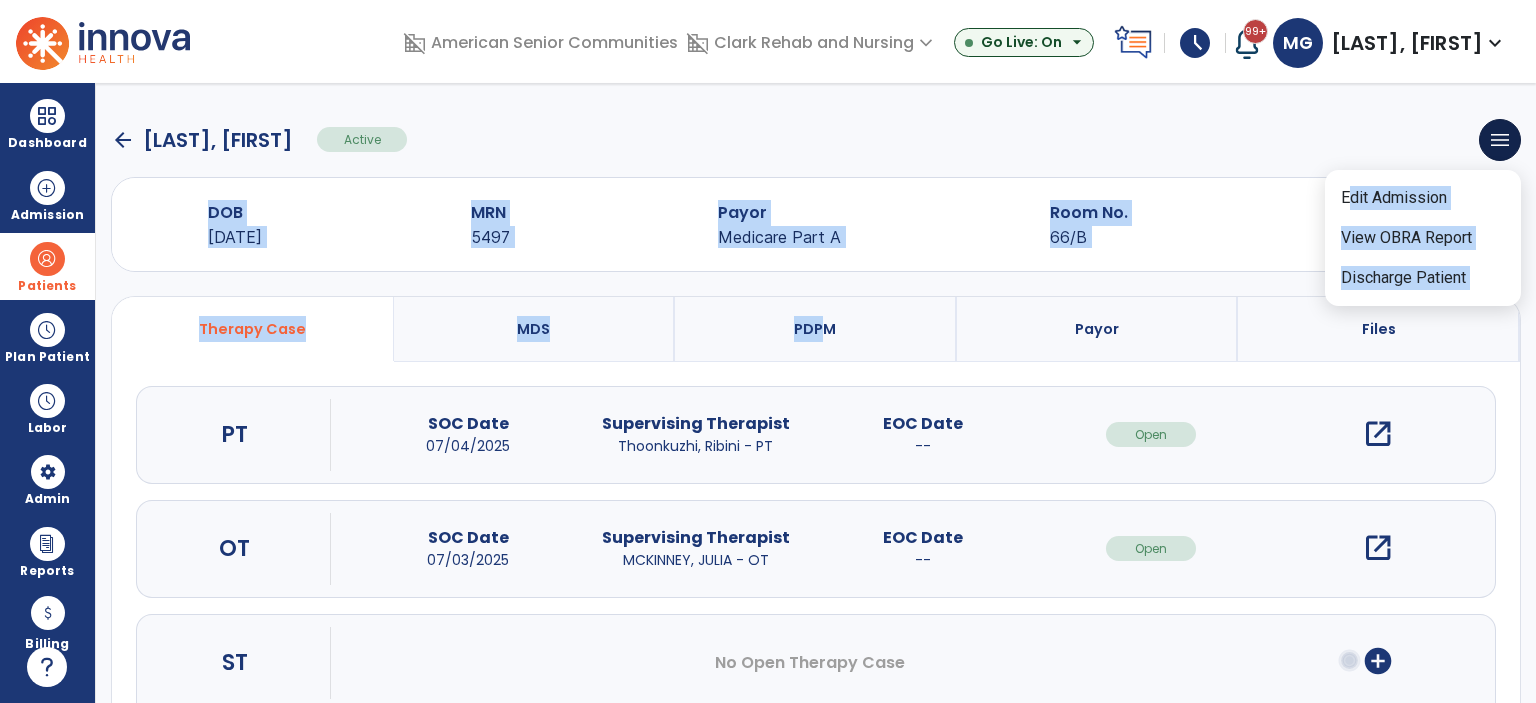 click on "Edit Admission   View OBRA Report   Discharge Patient  DOB [DATE] MRN [NUMBER] Payor Medicare Part A Room No. 66/B Admitted [DATE]  Therapy Case   MDS   PDPM   Payor   Files  PT SOC Date [DATE] Supervising Therapist [LAST], [FIRST] - PT EOC Date   --    Open  open_in_new  OT SOC Date [DATE] Supervising Therapist [LAST], [FIRST] - OT EOC Date   --    Open  open_in_new  ST No Open Therapy Case  add_circle
Case No." 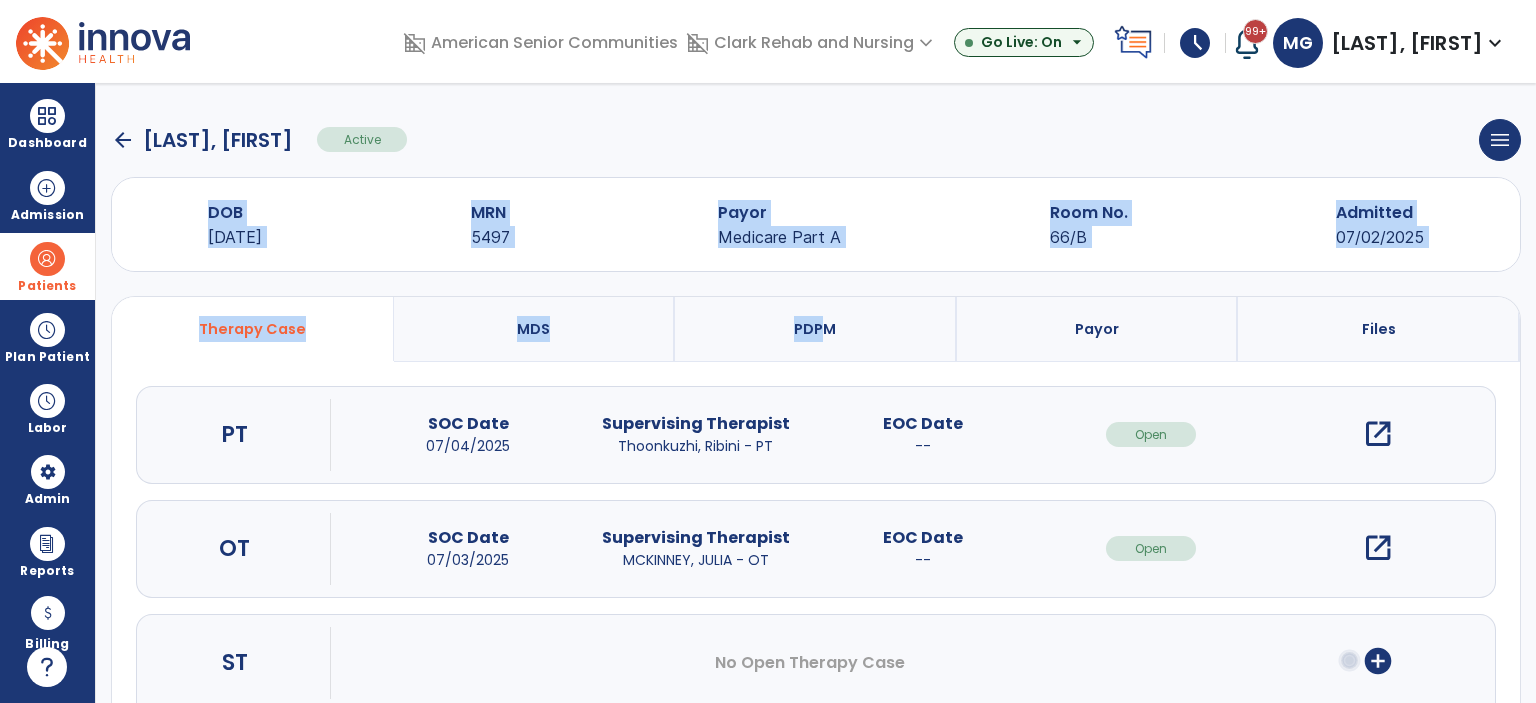 click on "PDPM" at bounding box center [815, 329] 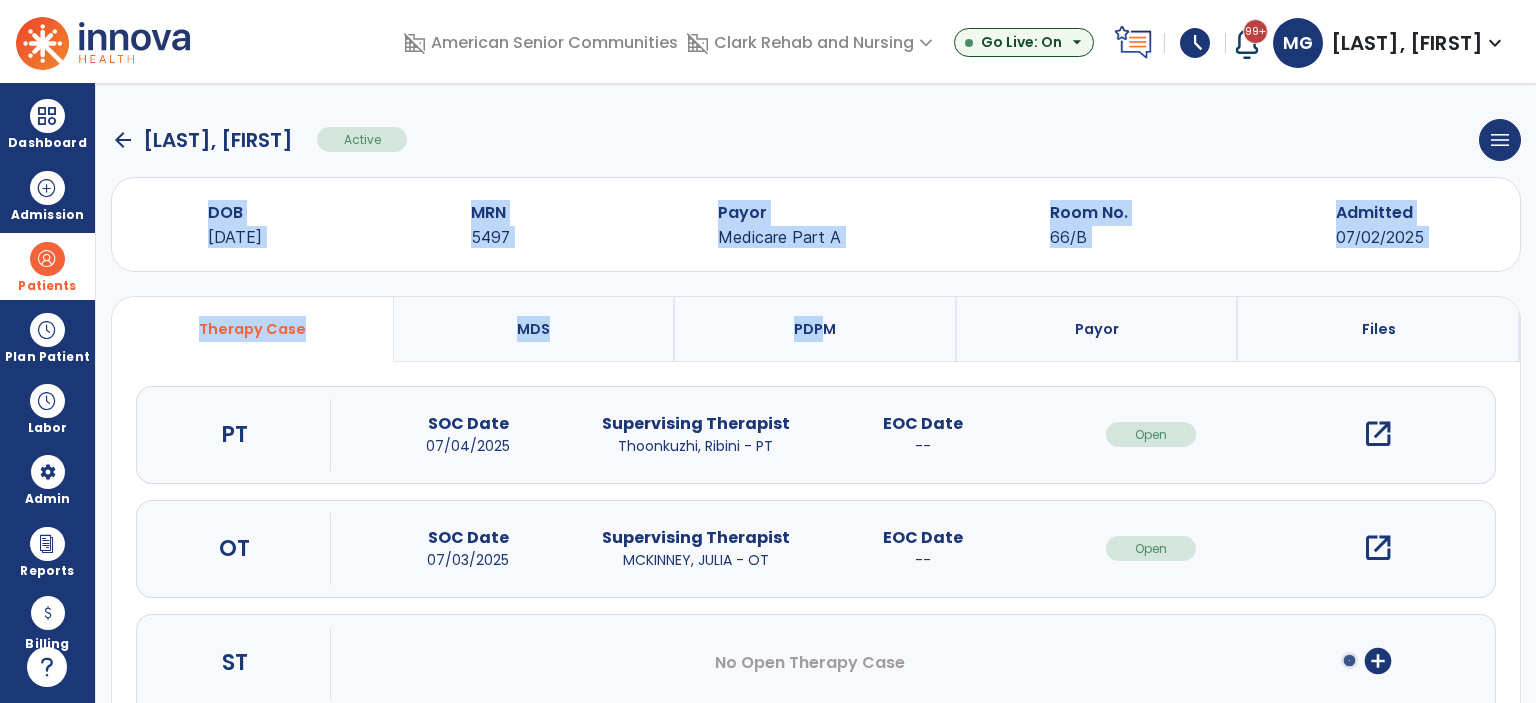 select on "***" 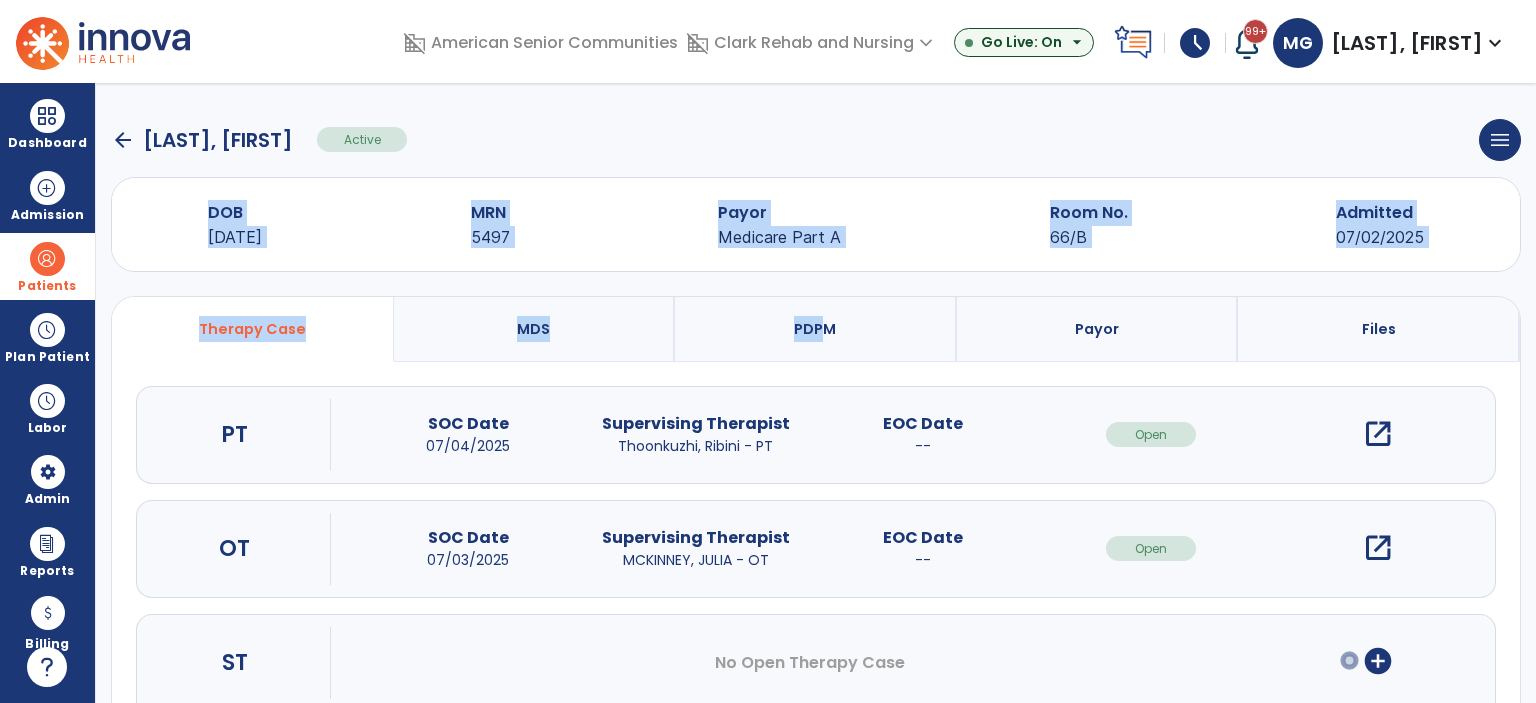 select on "**********" 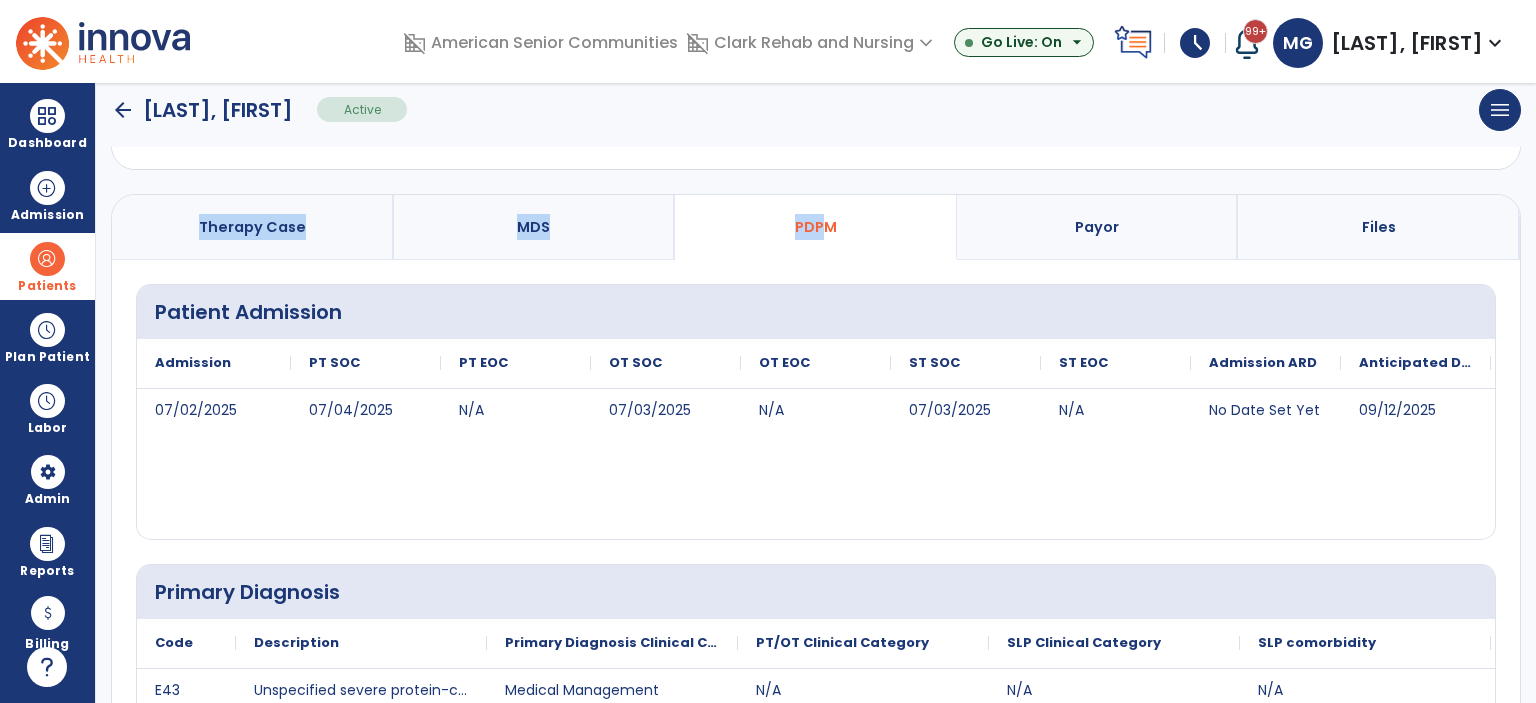 scroll, scrollTop: 0, scrollLeft: 0, axis: both 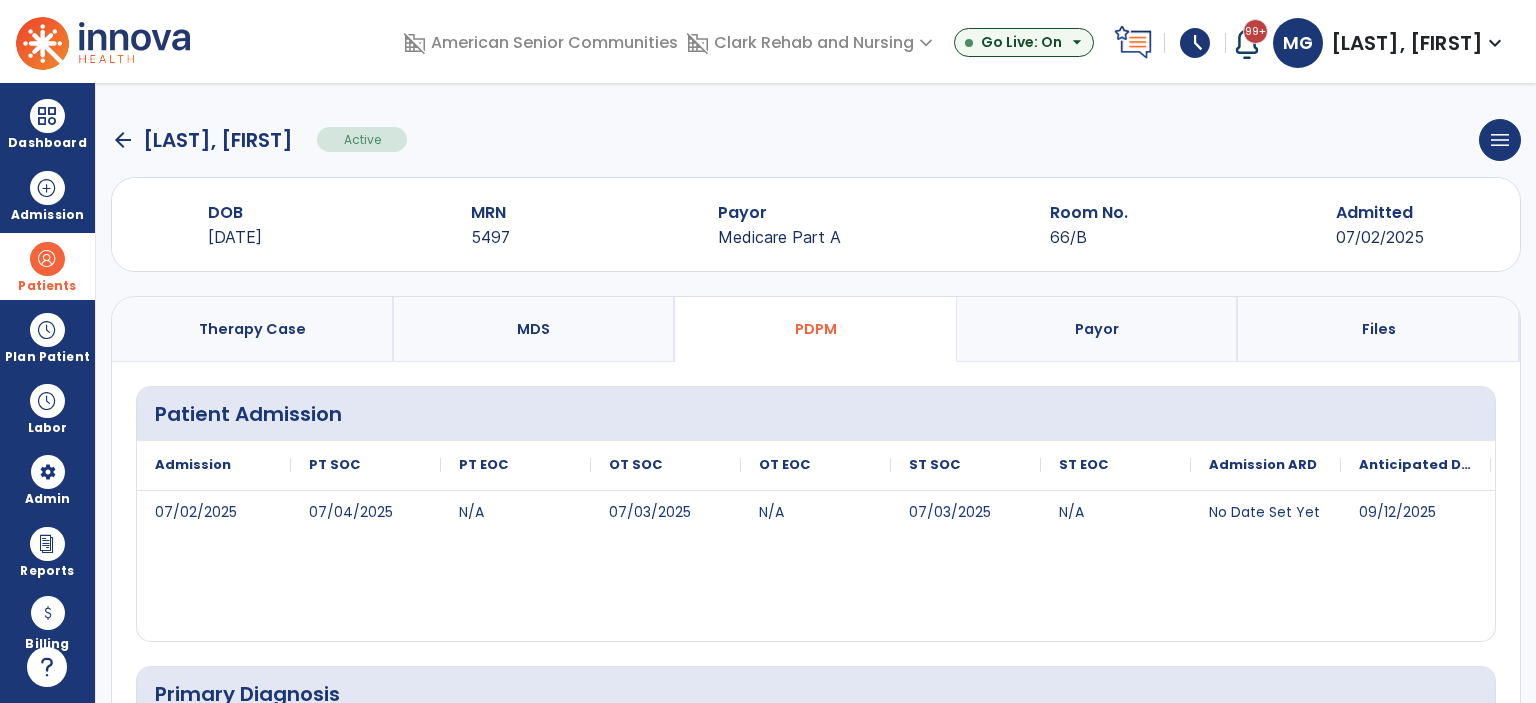 click on "Patients" at bounding box center [47, 286] 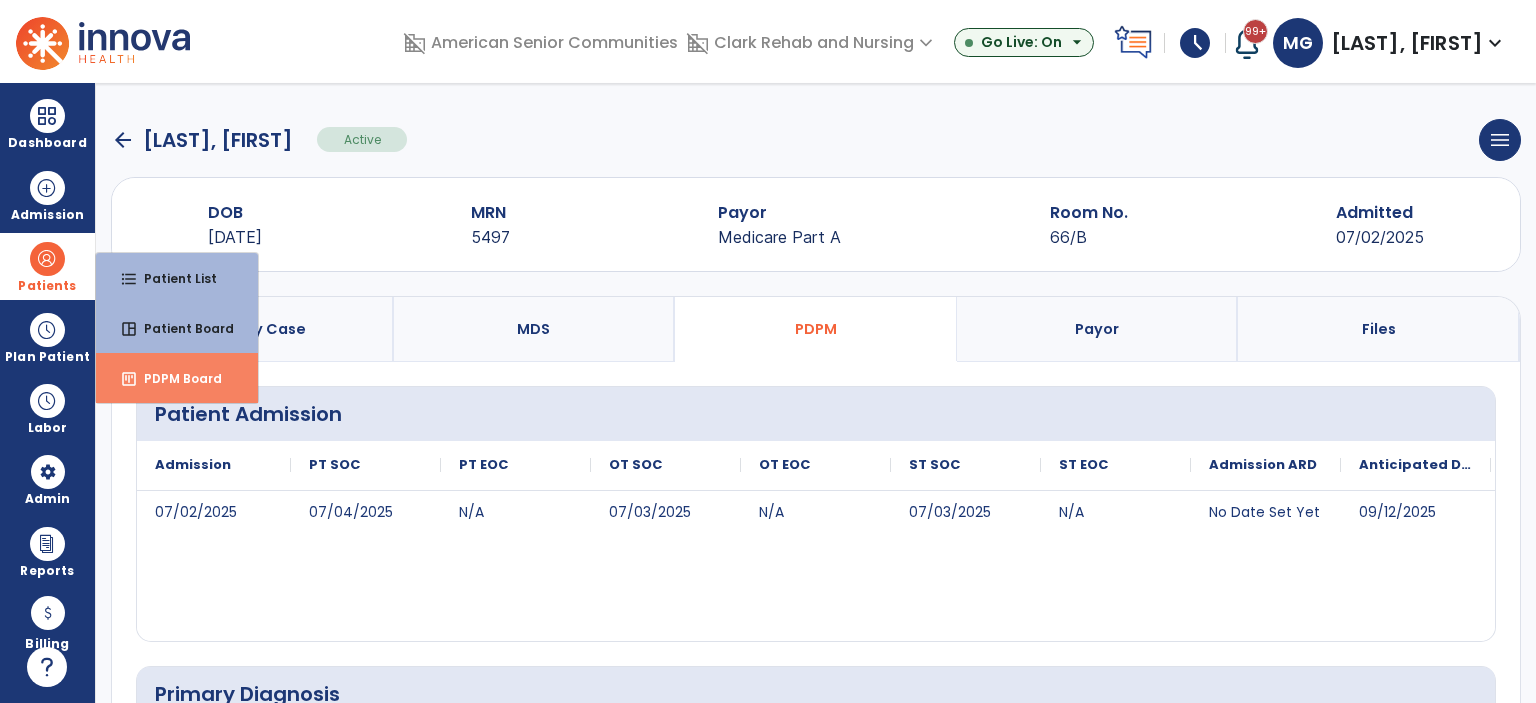 click on "insert_chart" at bounding box center [129, 379] 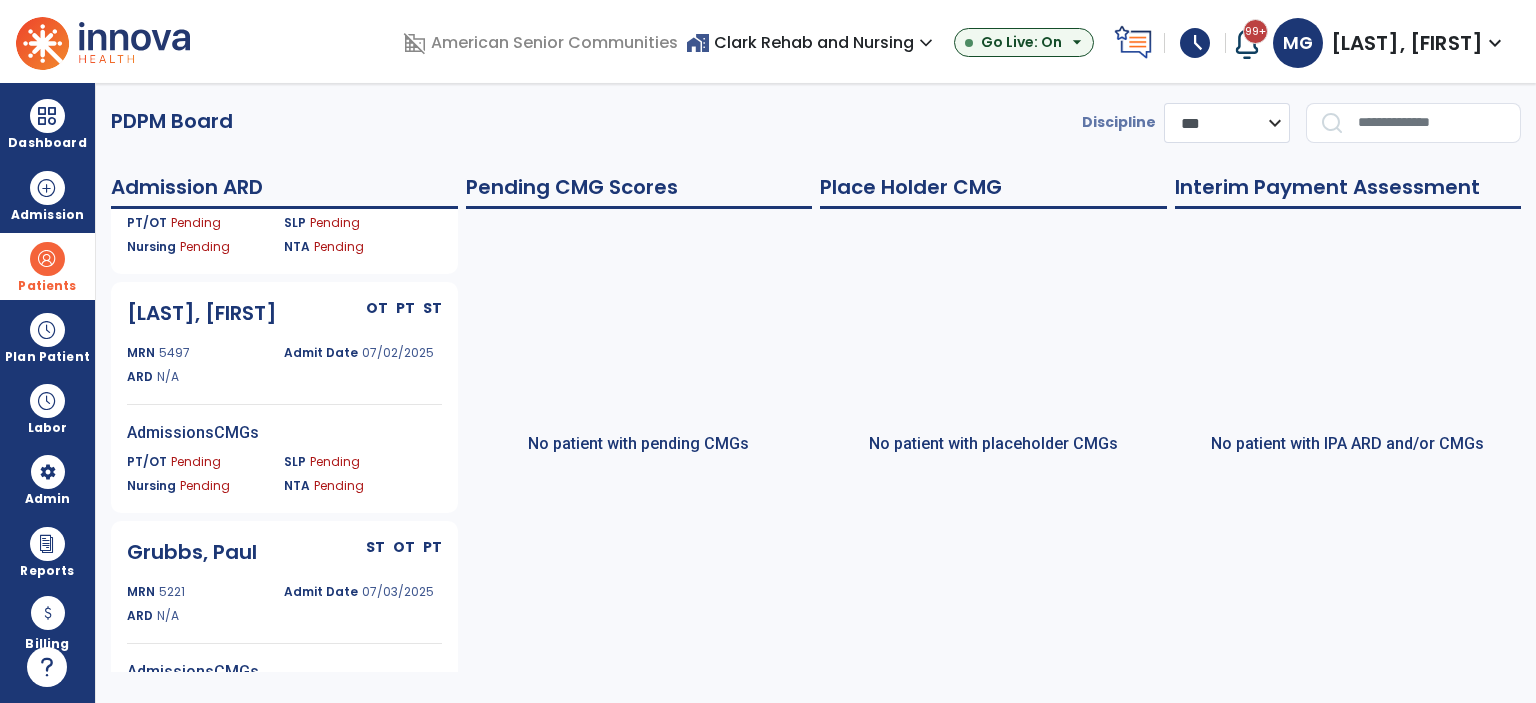 scroll, scrollTop: 656, scrollLeft: 0, axis: vertical 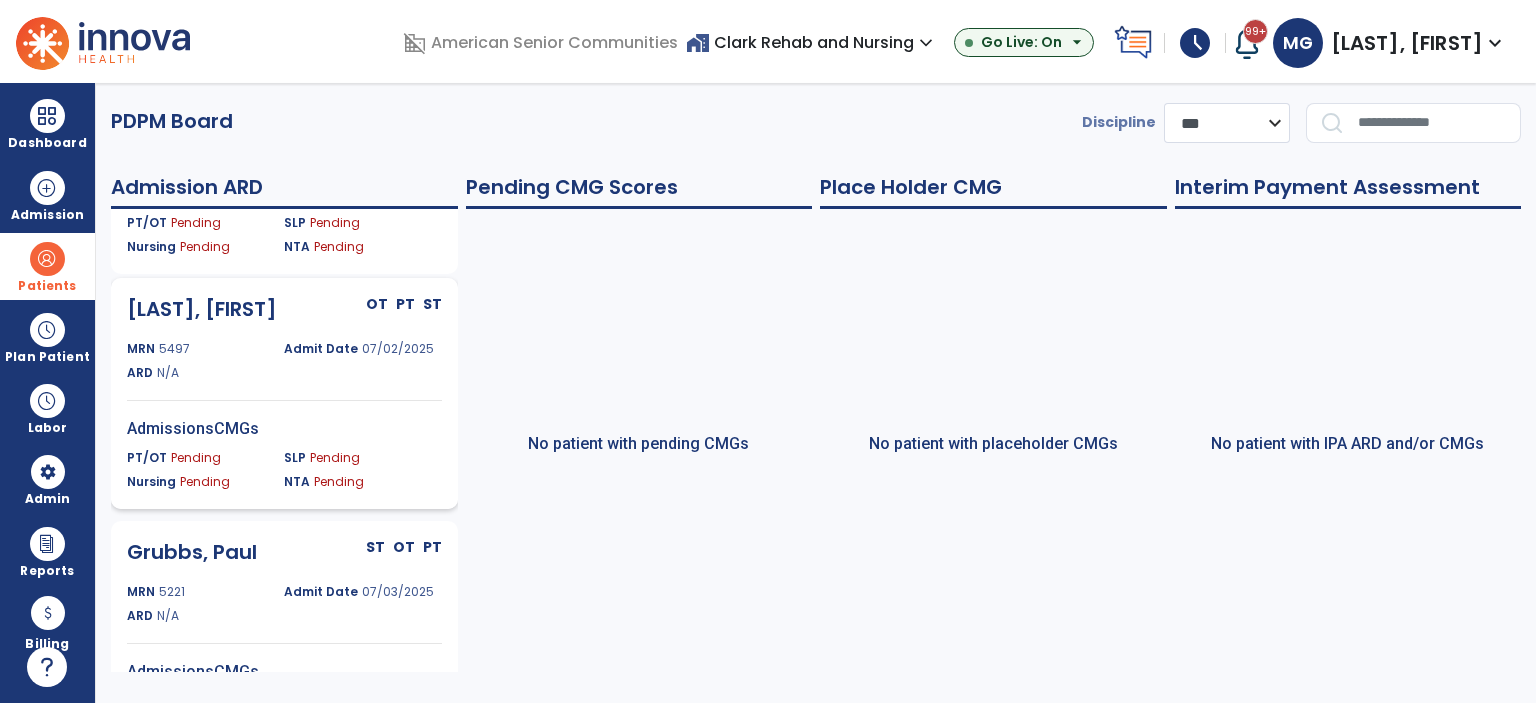 click on "[LAST], [FIRST] OT PT ST MRN [NUMBER] Admit Date [DATE] ARD N/A AdmissionsCMGs PT/OT Pending SLP Pending Nursing Pending NTA Pending" 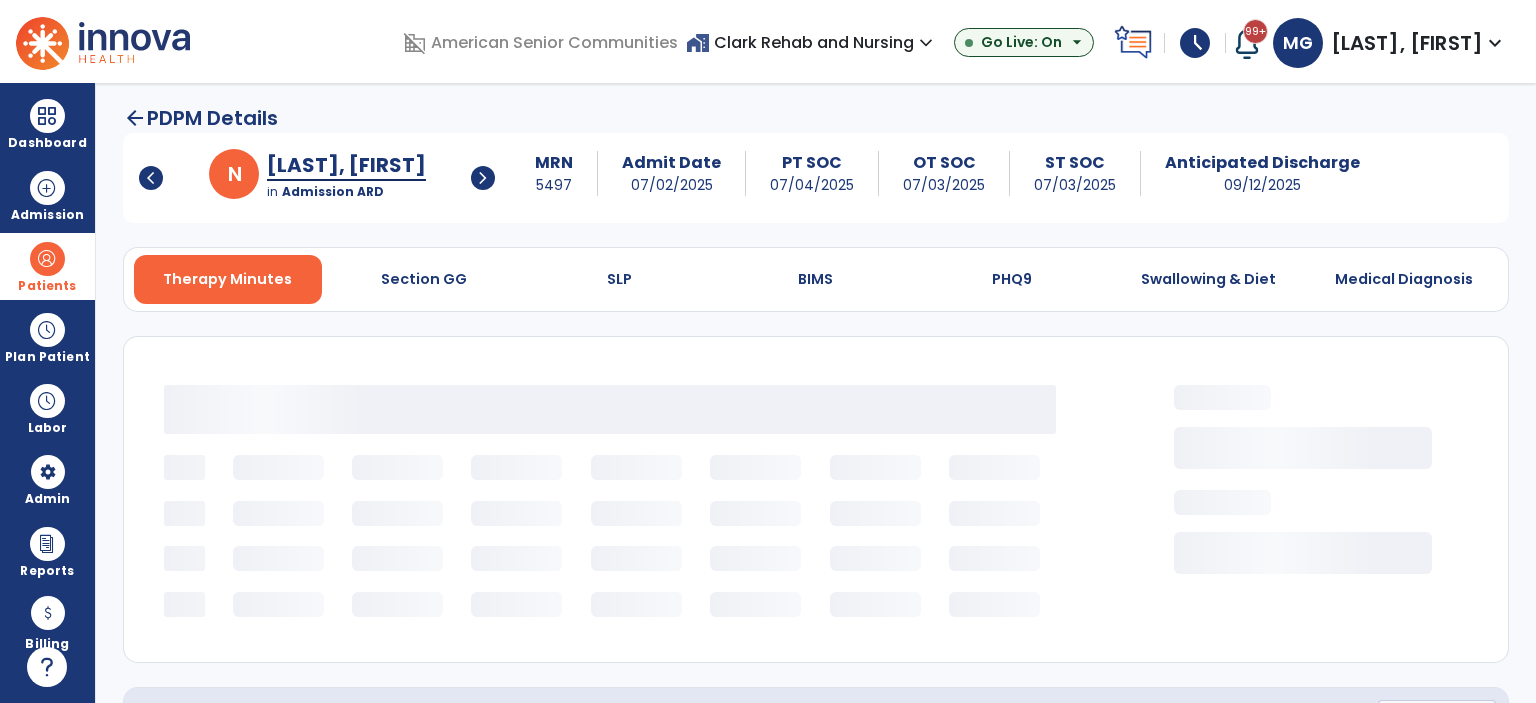 select on "***" 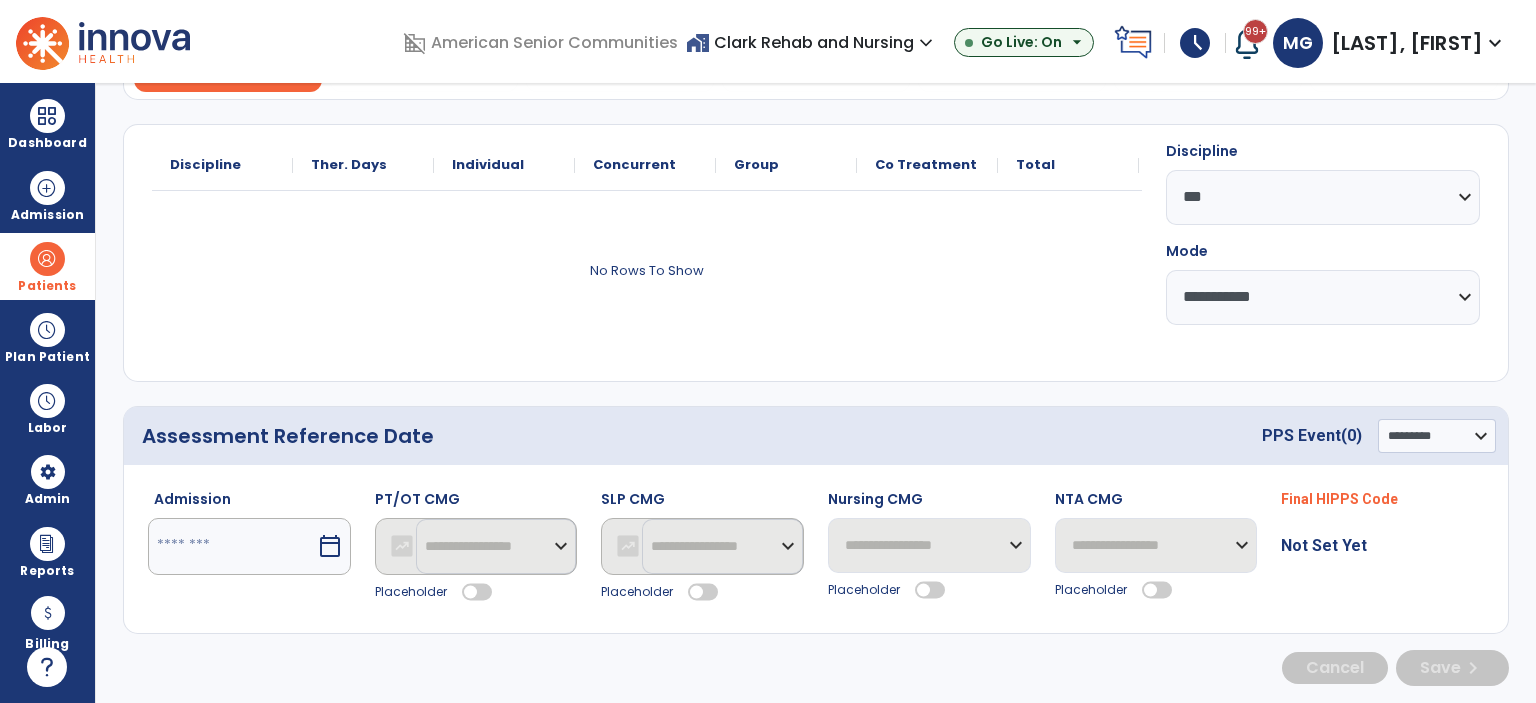 scroll, scrollTop: 216, scrollLeft: 0, axis: vertical 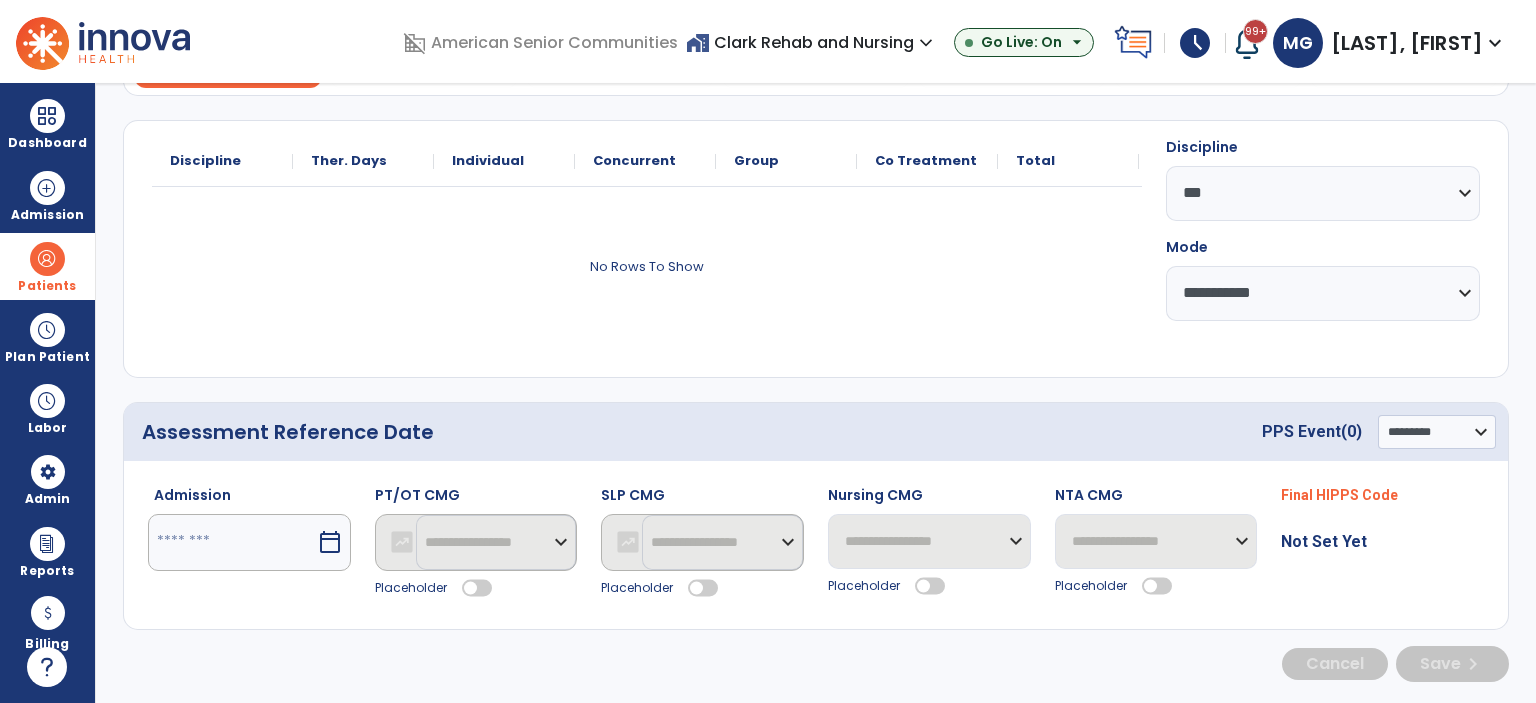 click on "calendar_today" at bounding box center (330, 542) 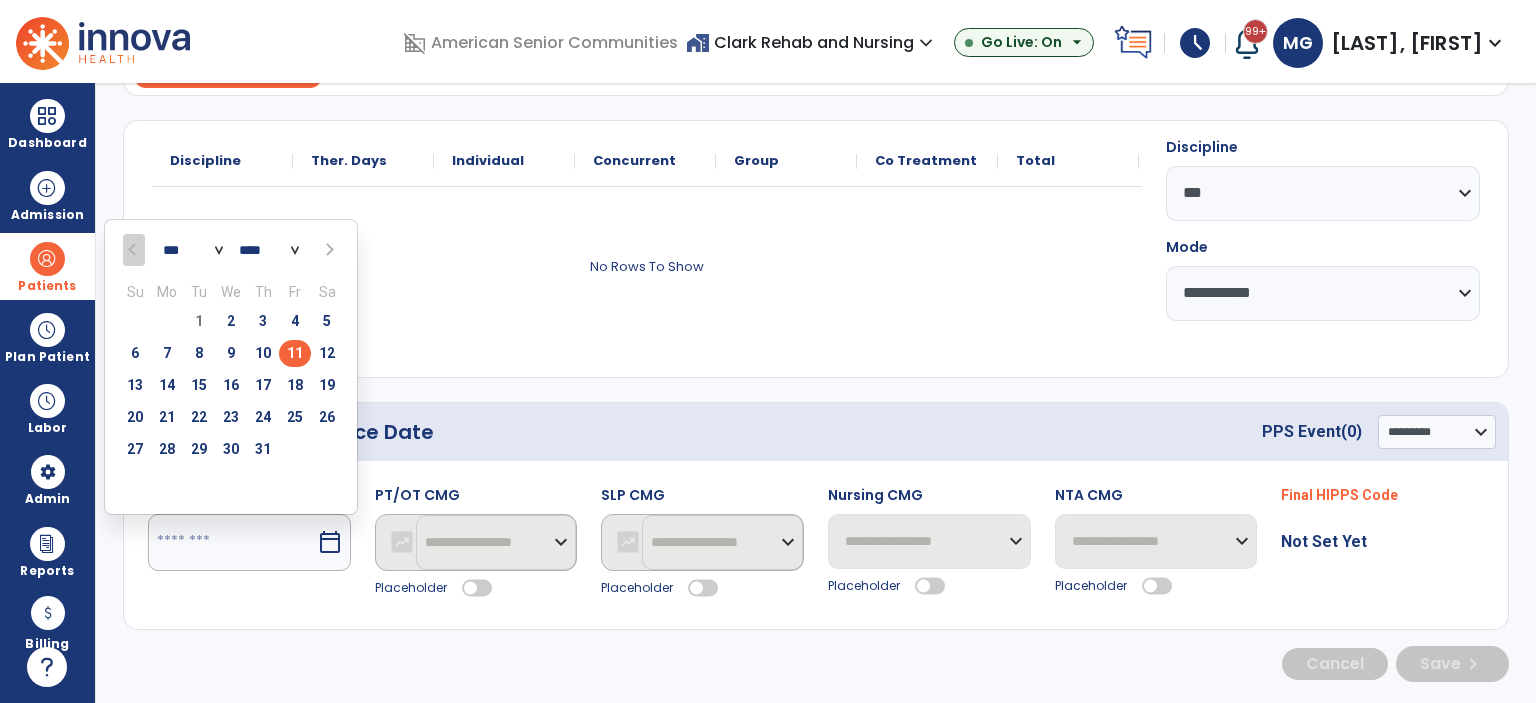 click on "9" at bounding box center (231, 356) 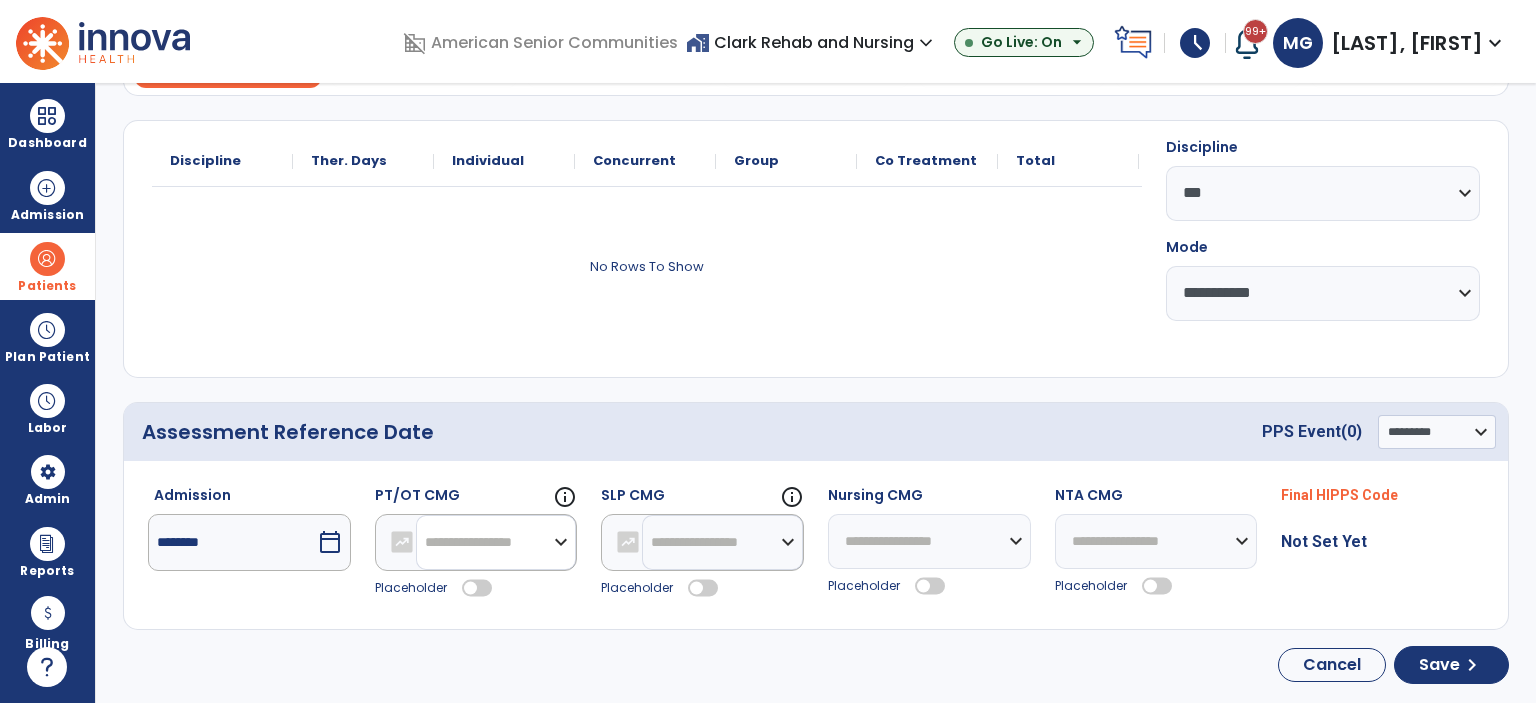 click on "**********" 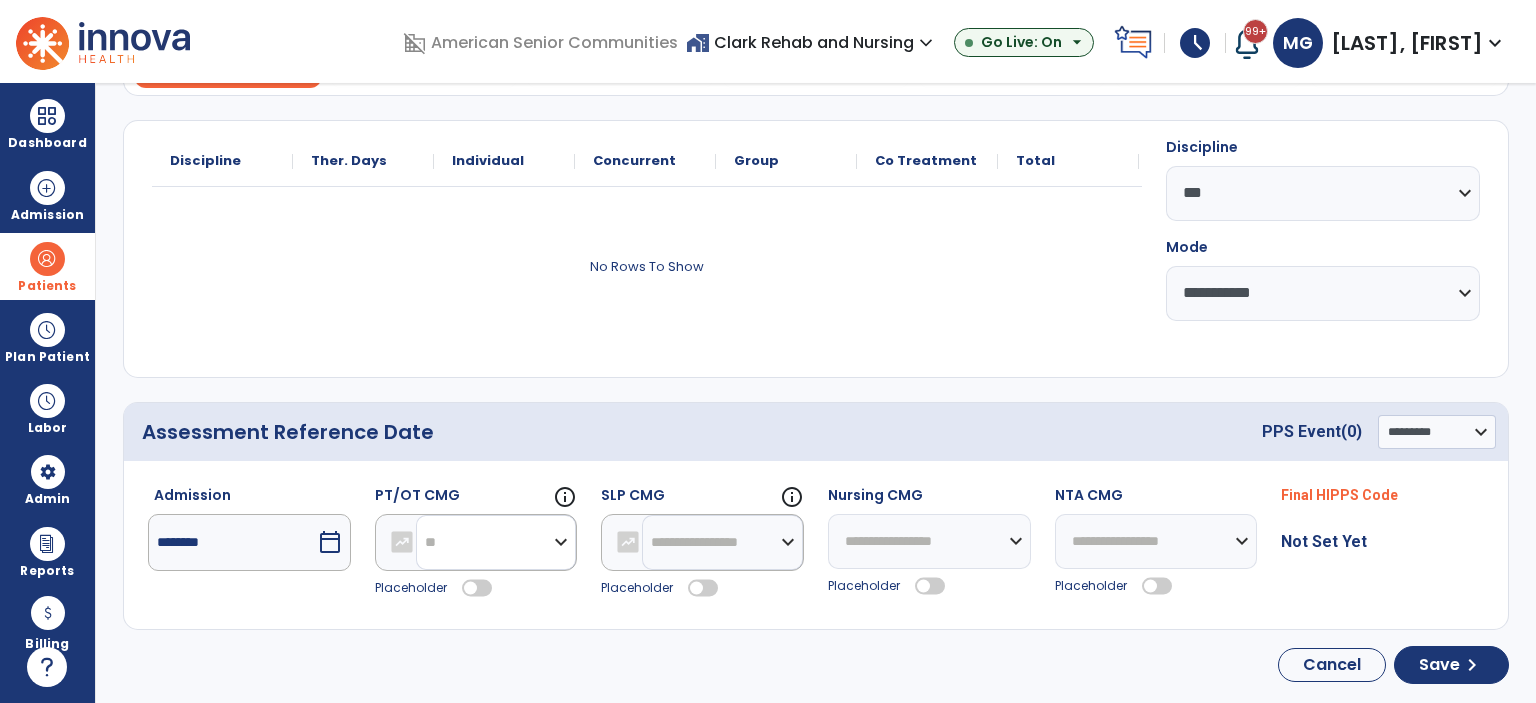 click on "**********" 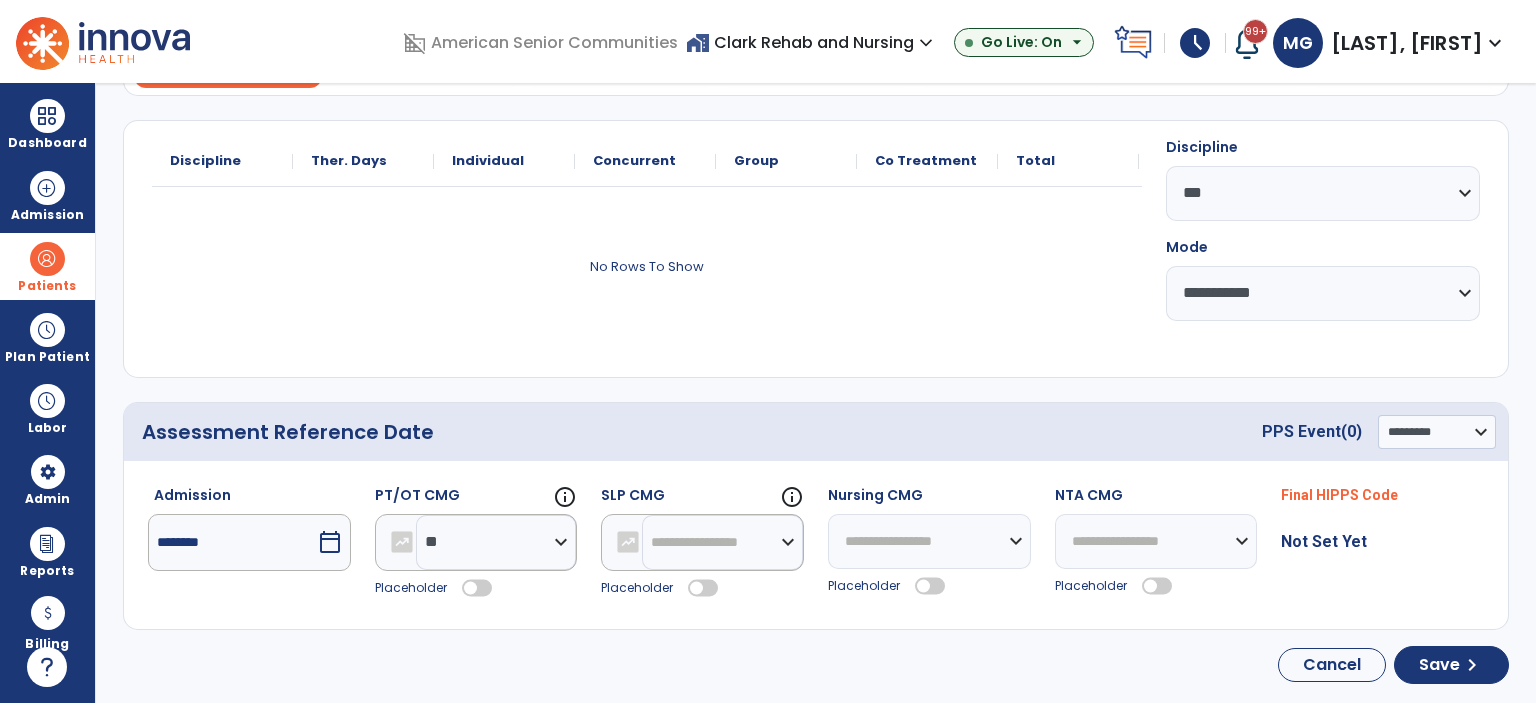 click 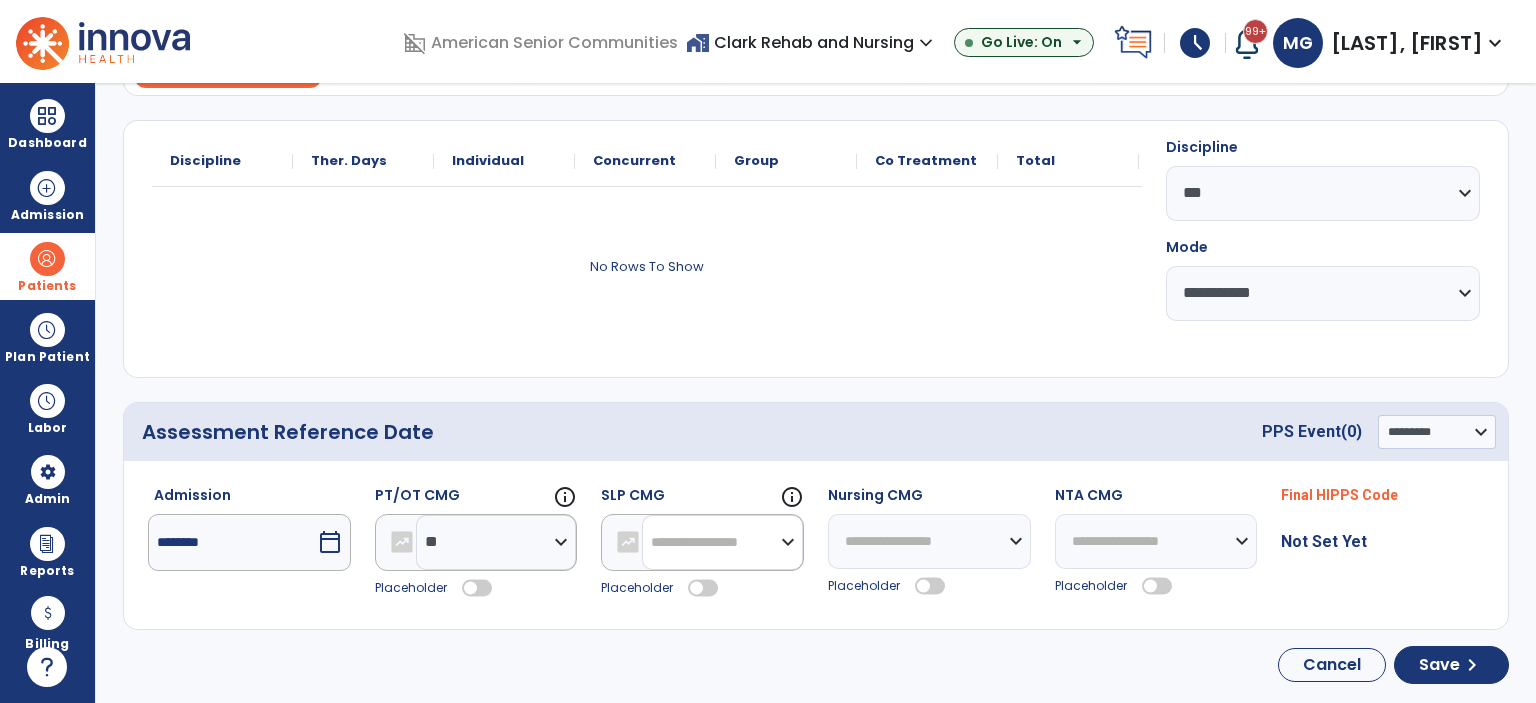 click on "**********" 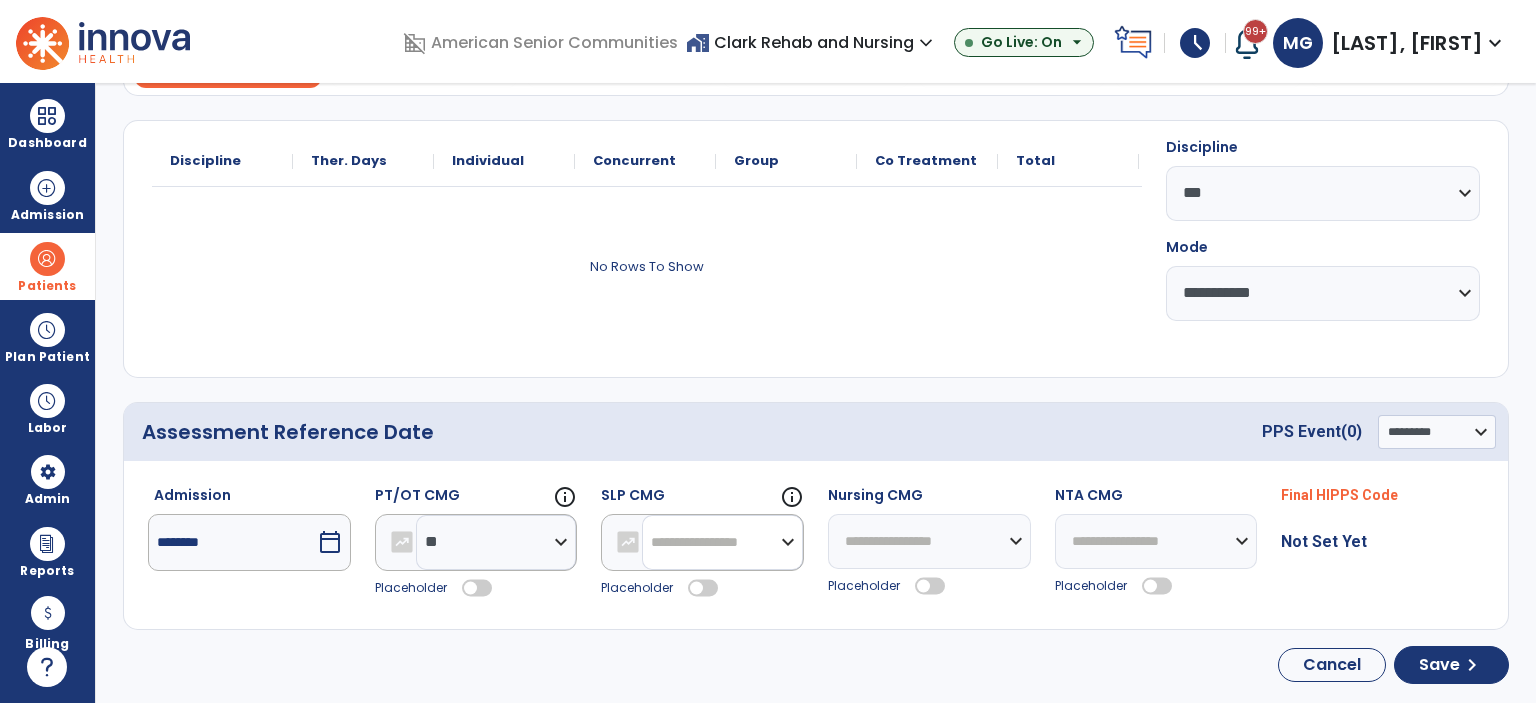 select on "**" 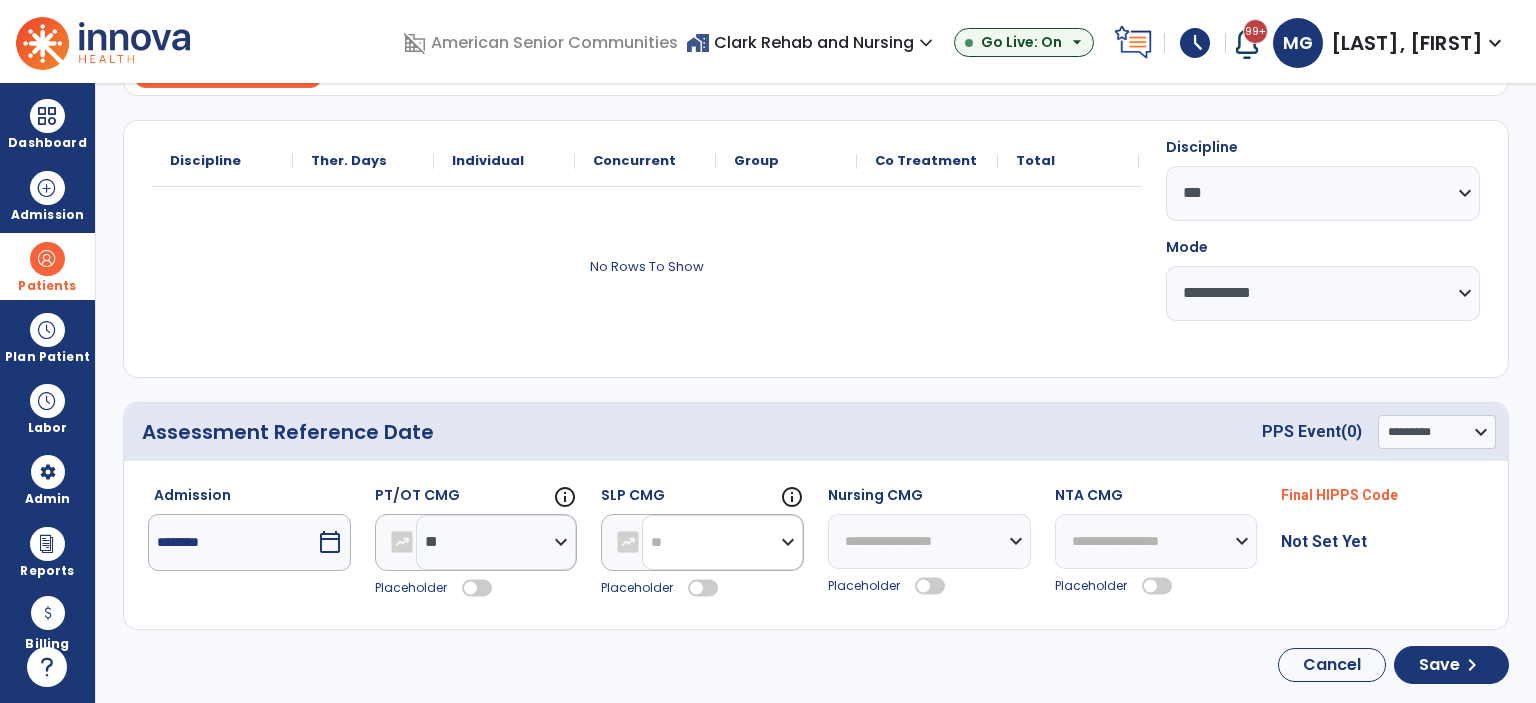 click on "**********" 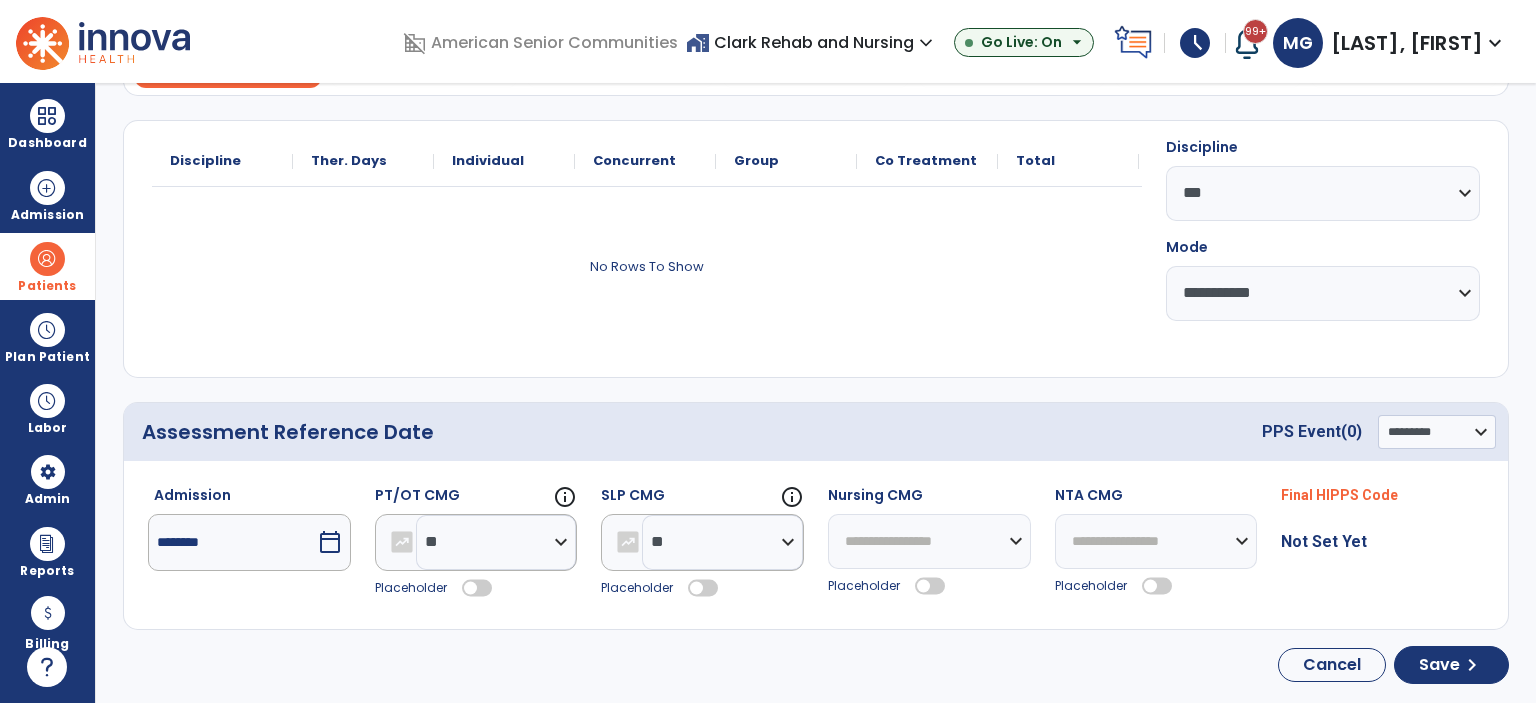 click 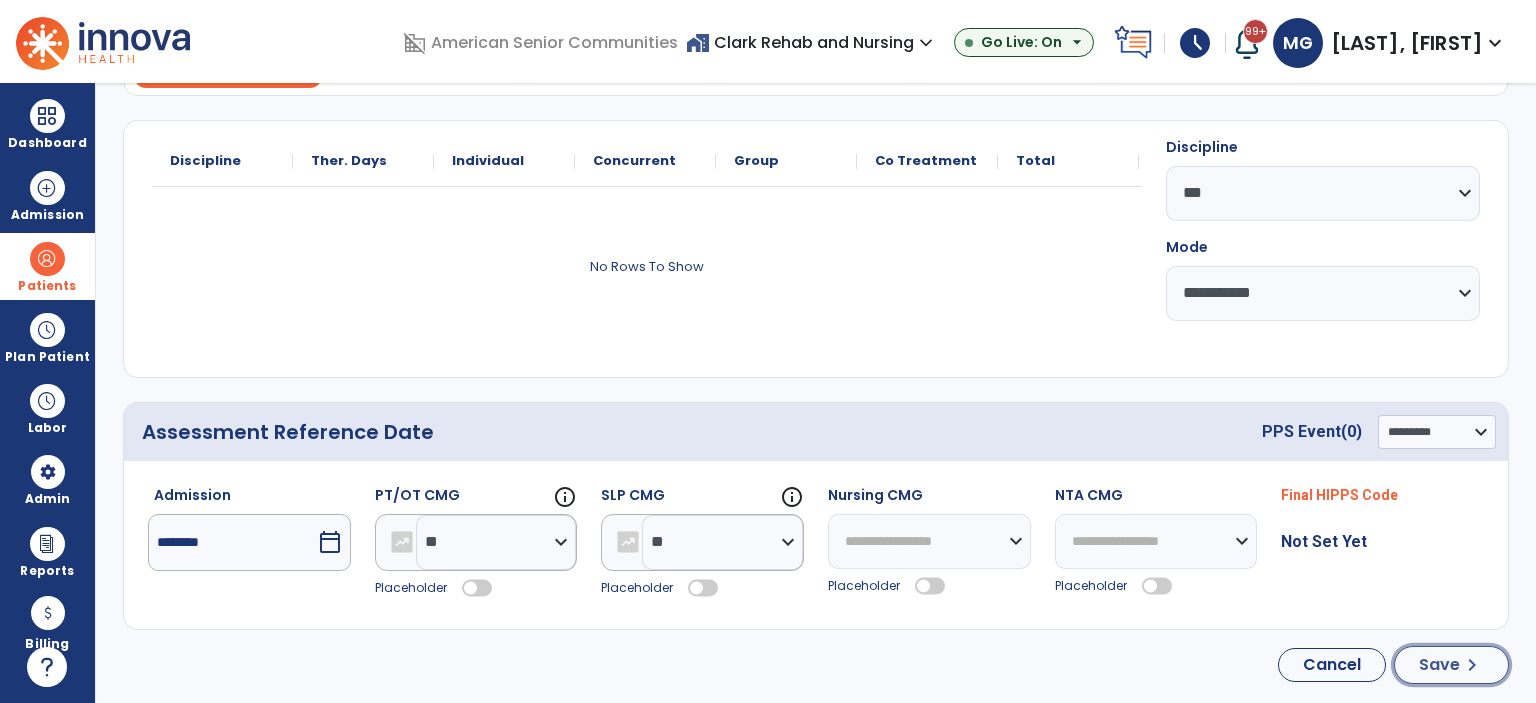 click on "Save" 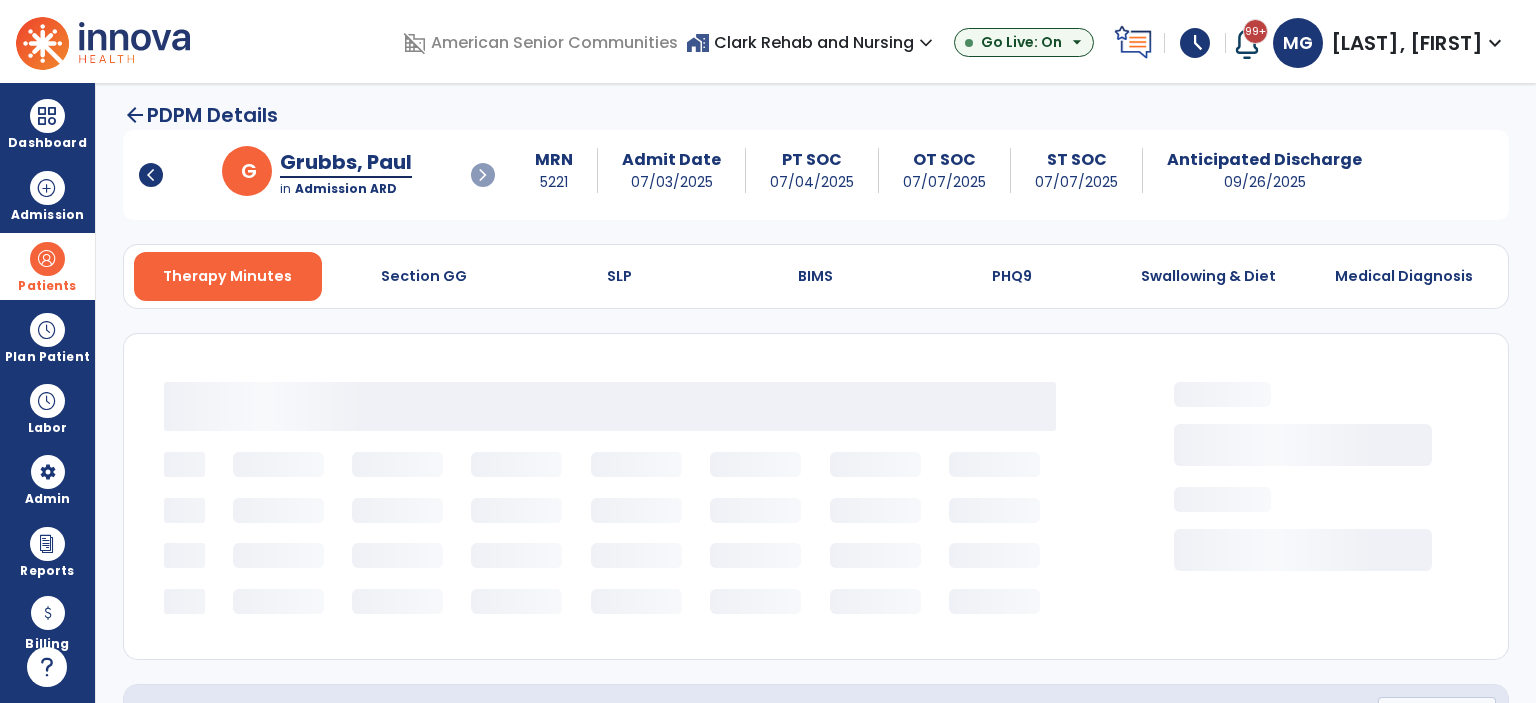 scroll, scrollTop: 0, scrollLeft: 0, axis: both 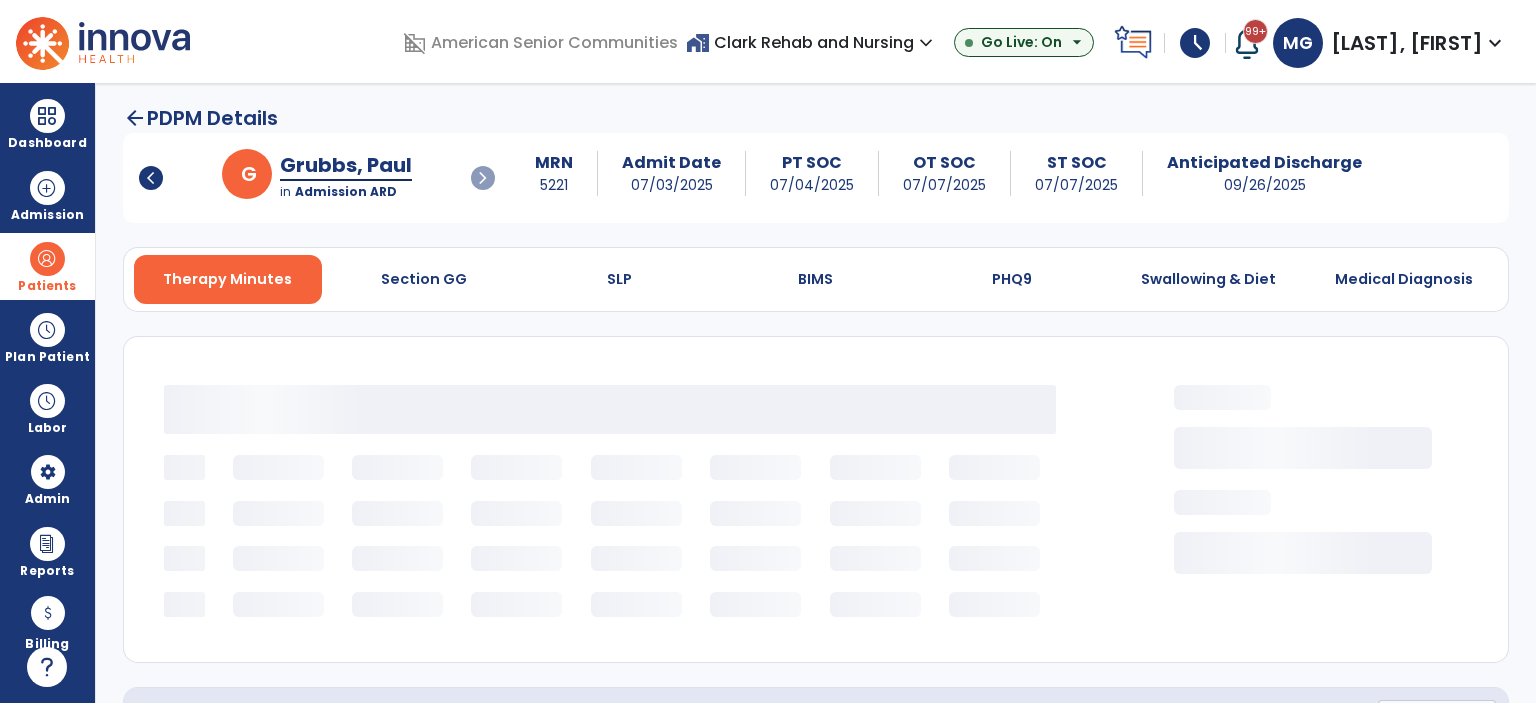 select on "***" 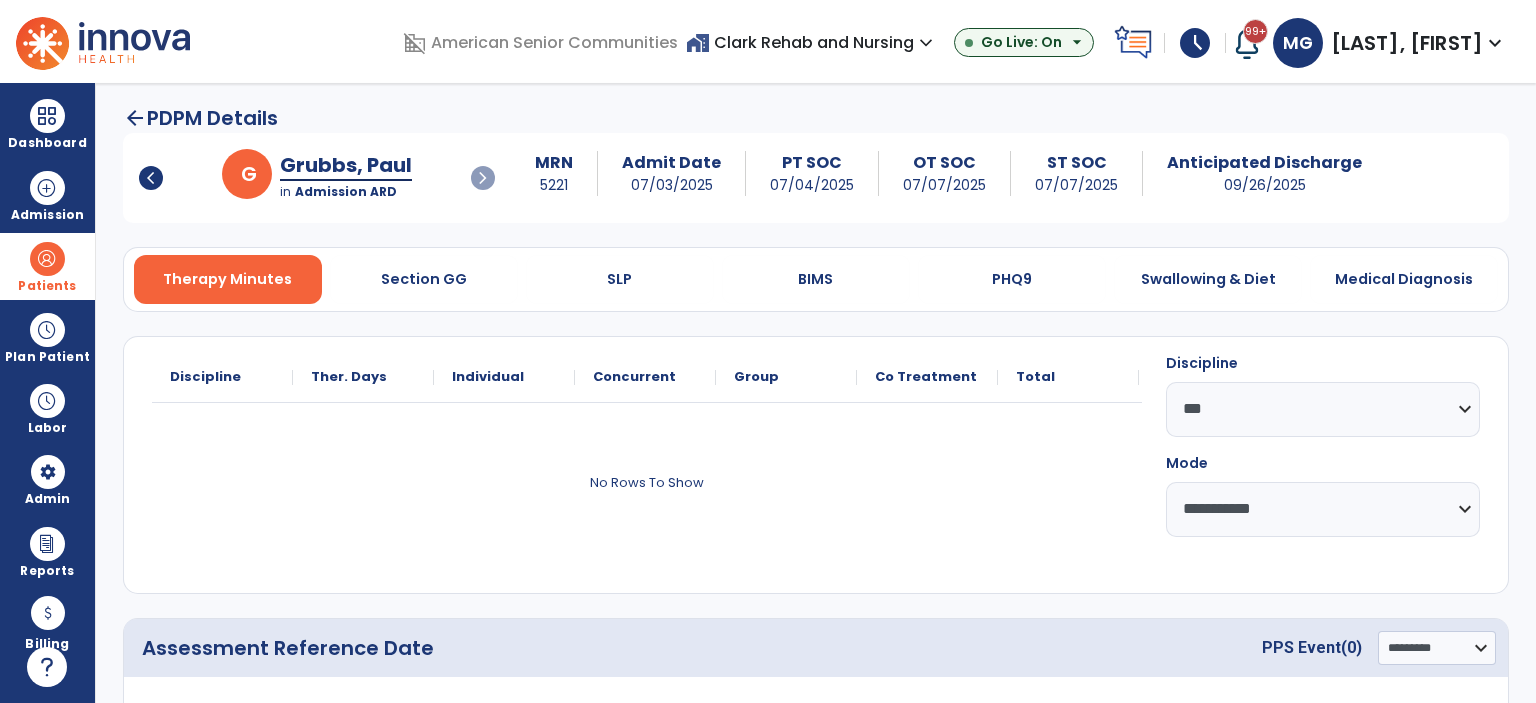 click on "Patients" at bounding box center (47, 266) 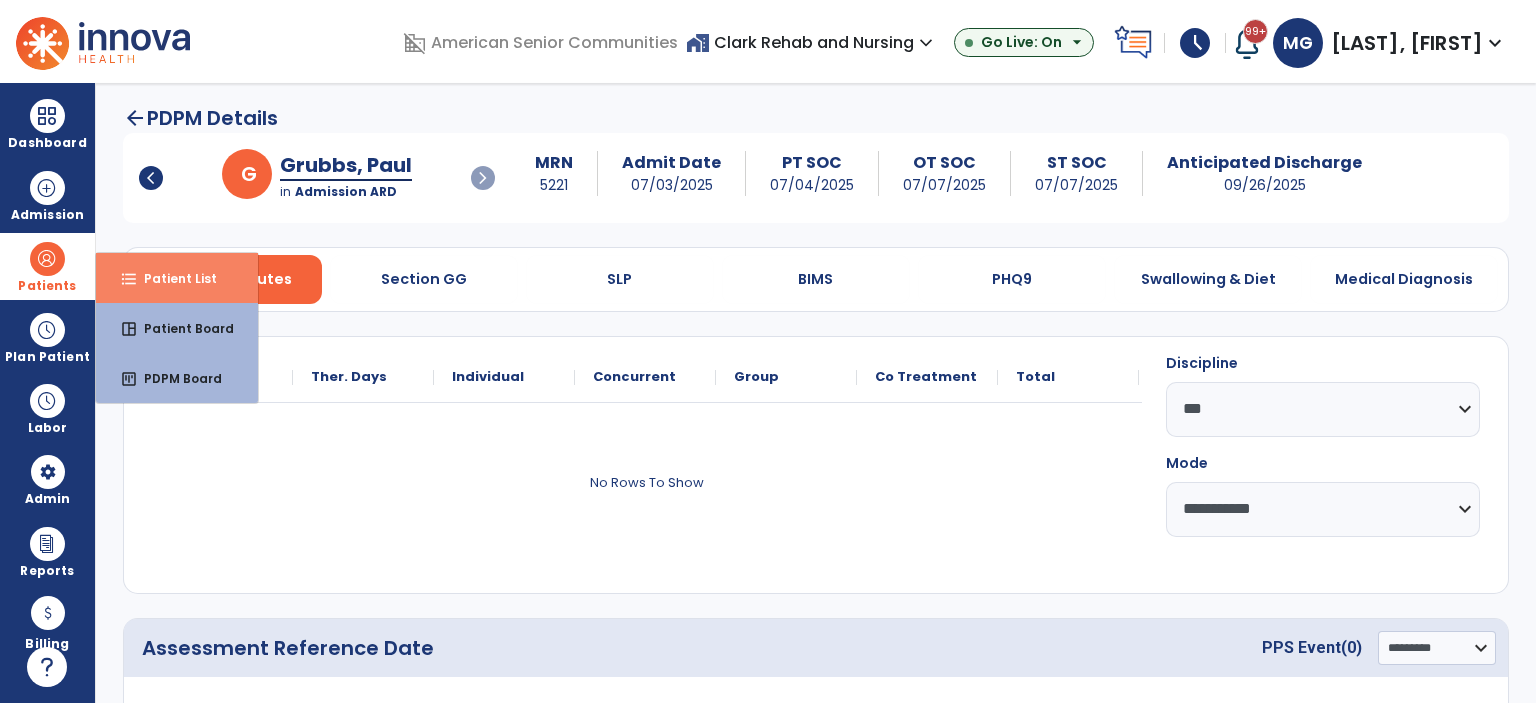 click on "Patient List" at bounding box center (172, 278) 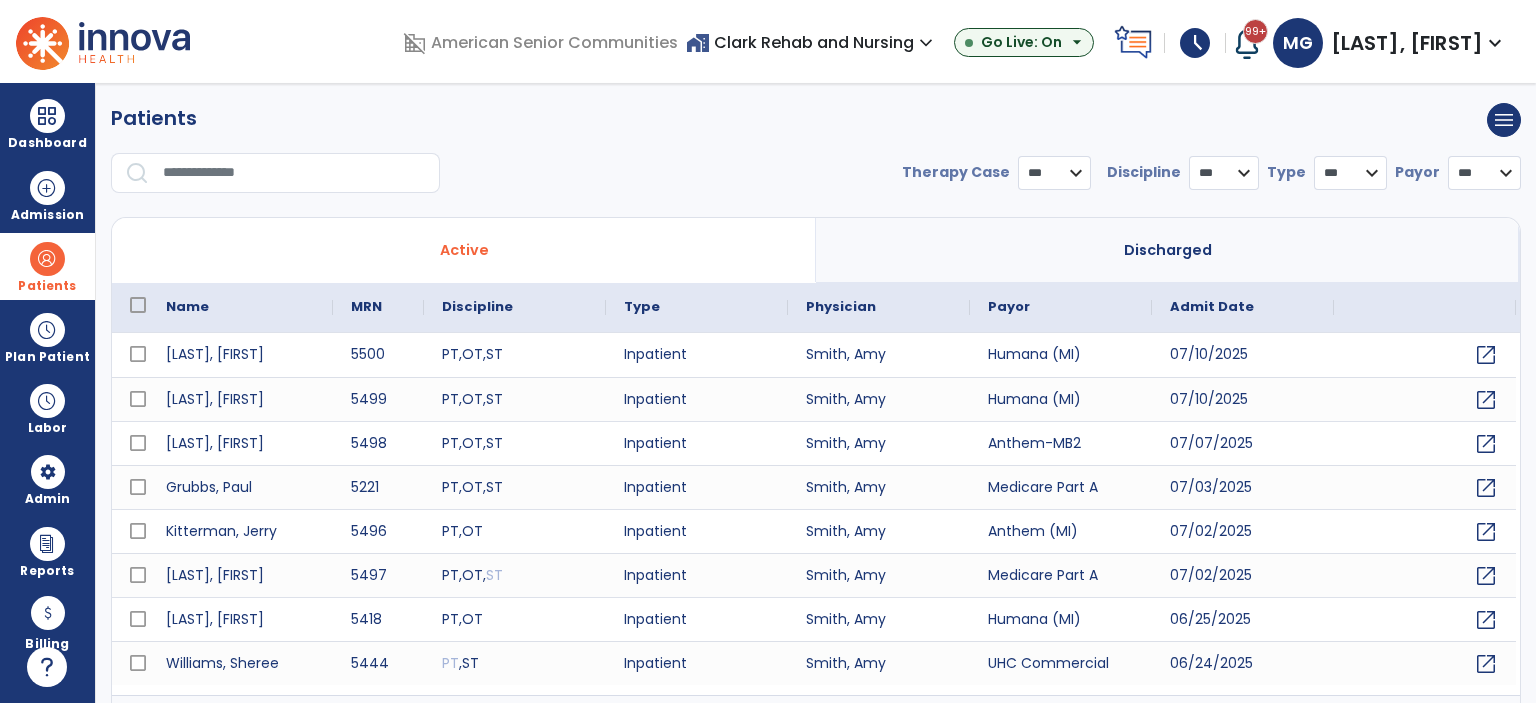 select on "***" 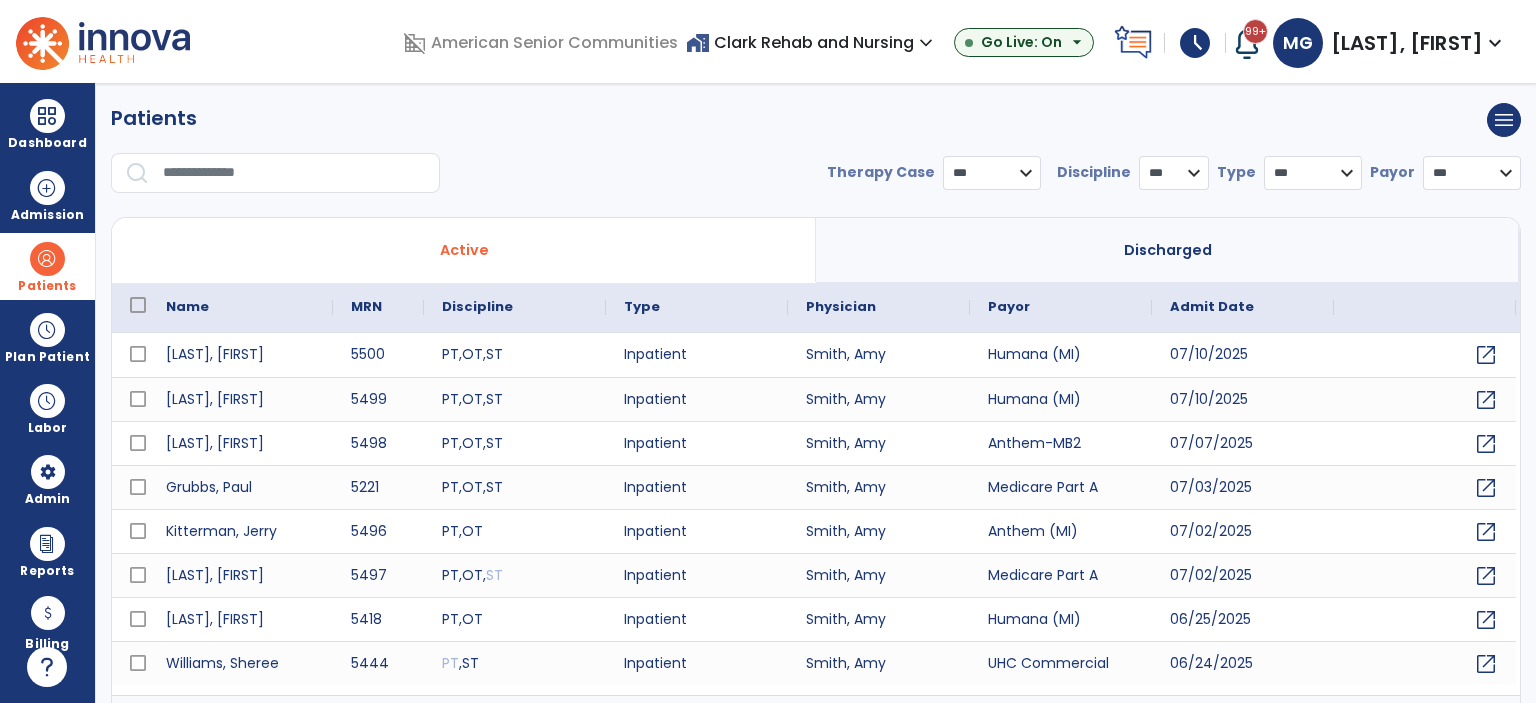 click at bounding box center (47, 259) 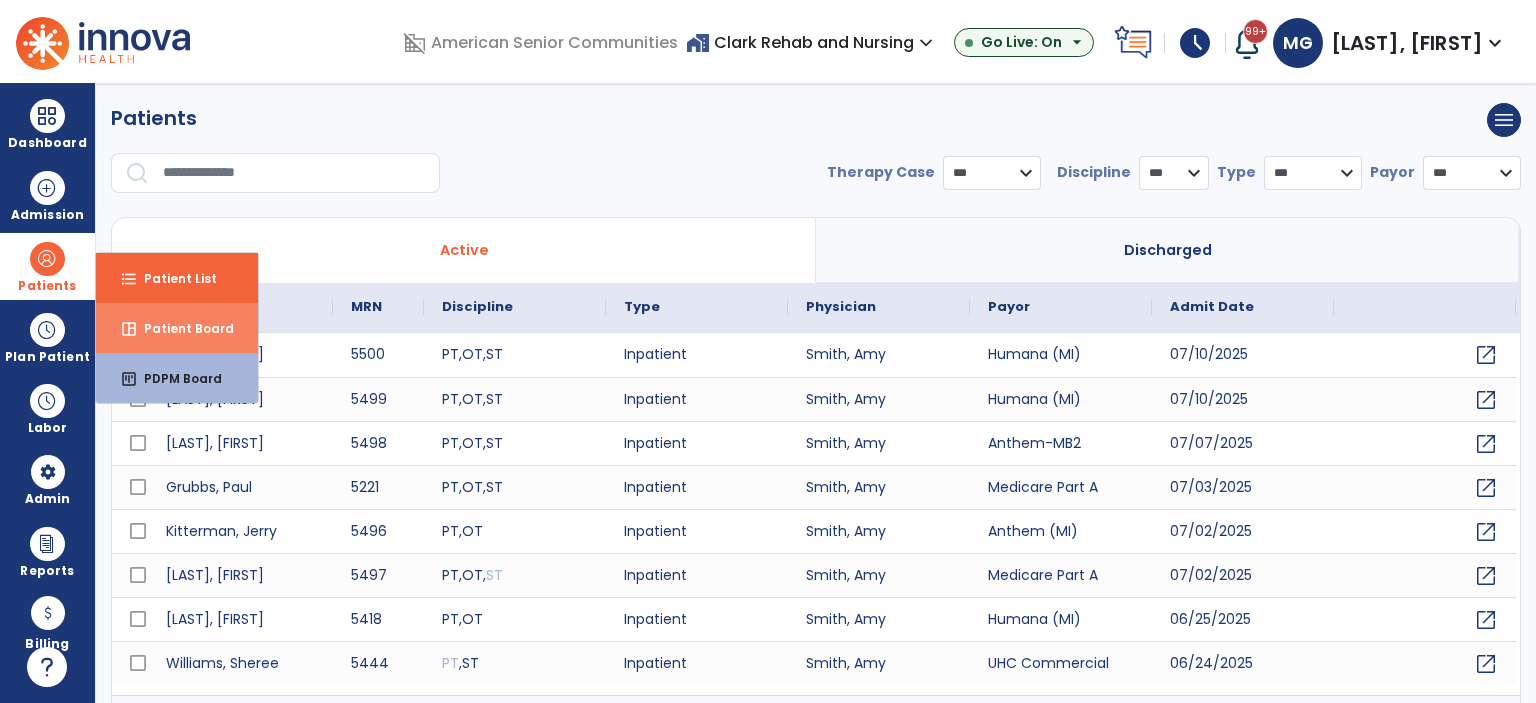 click on "Patient Board" at bounding box center [181, 328] 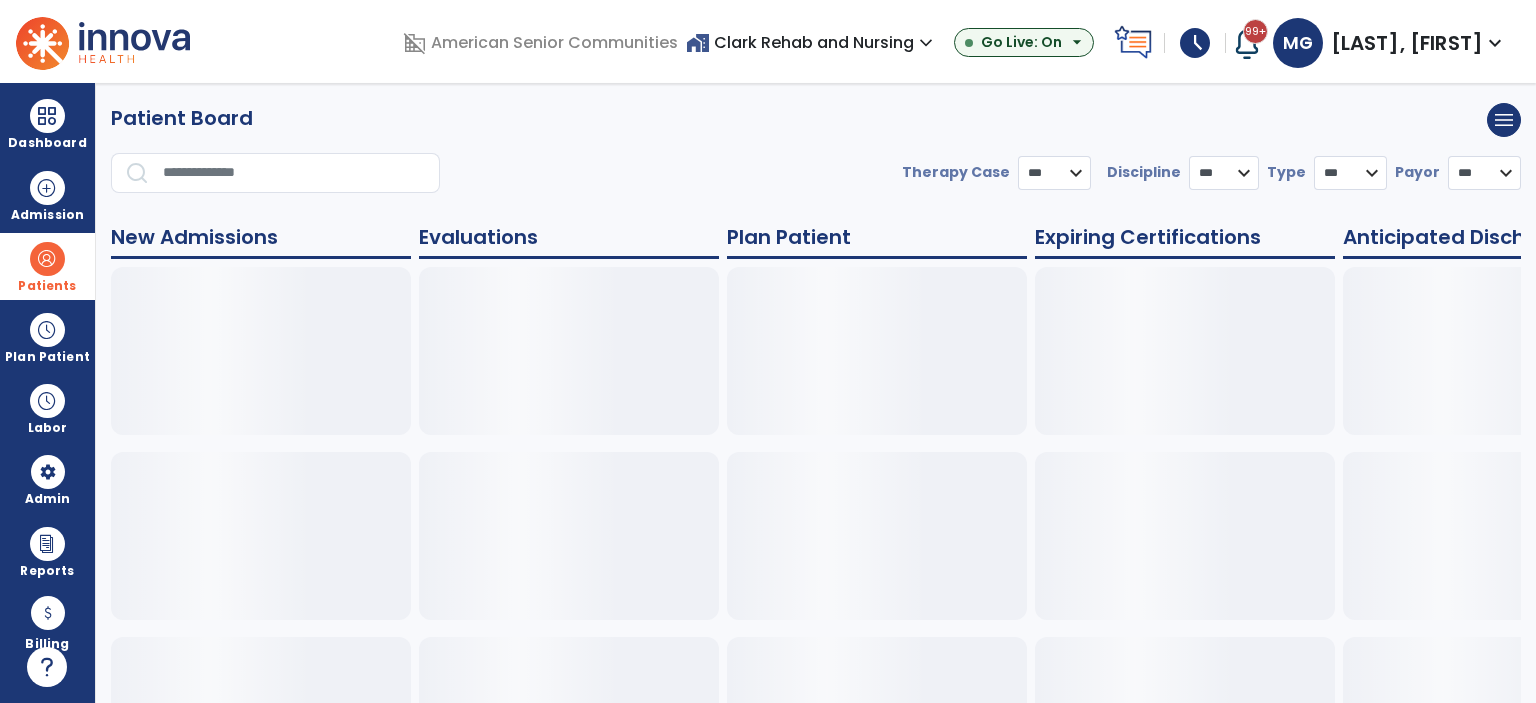 select on "***" 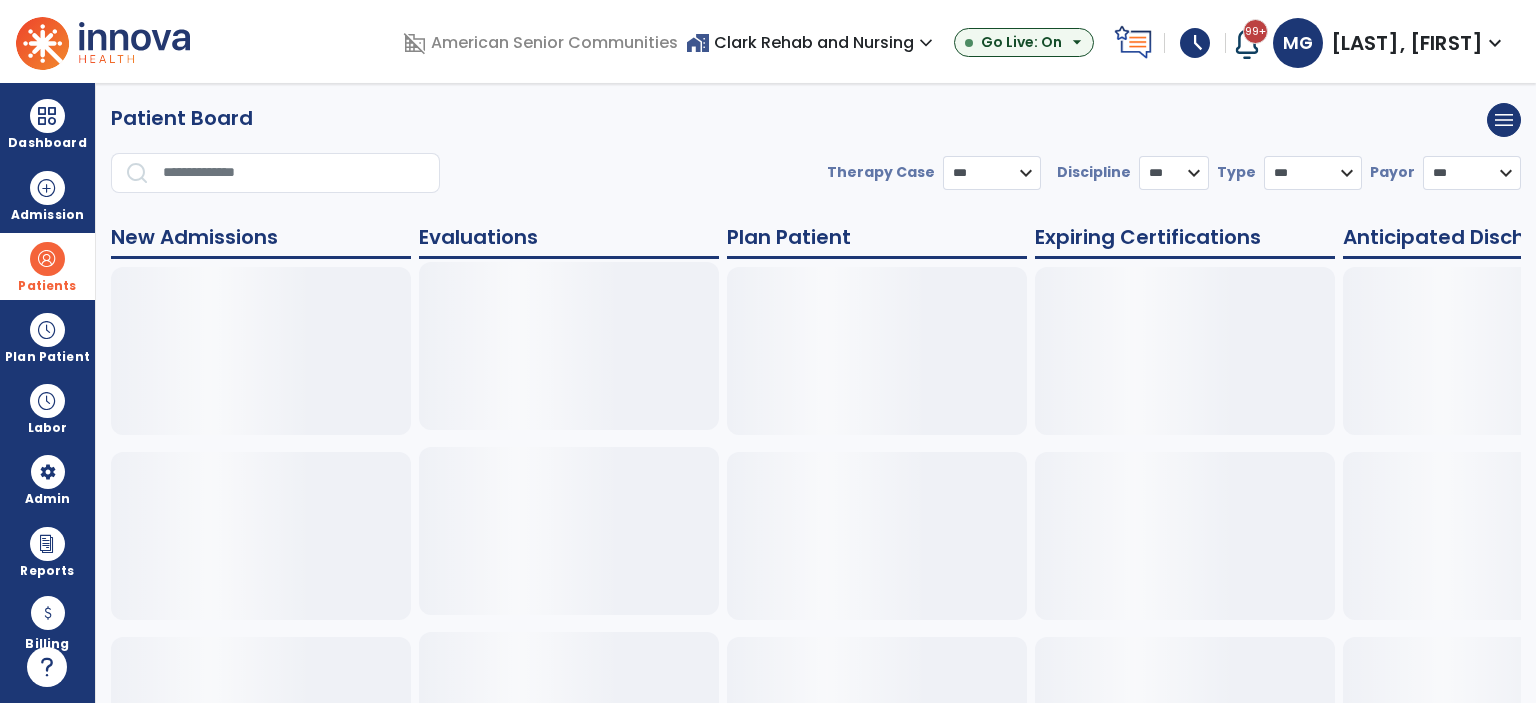 scroll, scrollTop: 0, scrollLeft: 0, axis: both 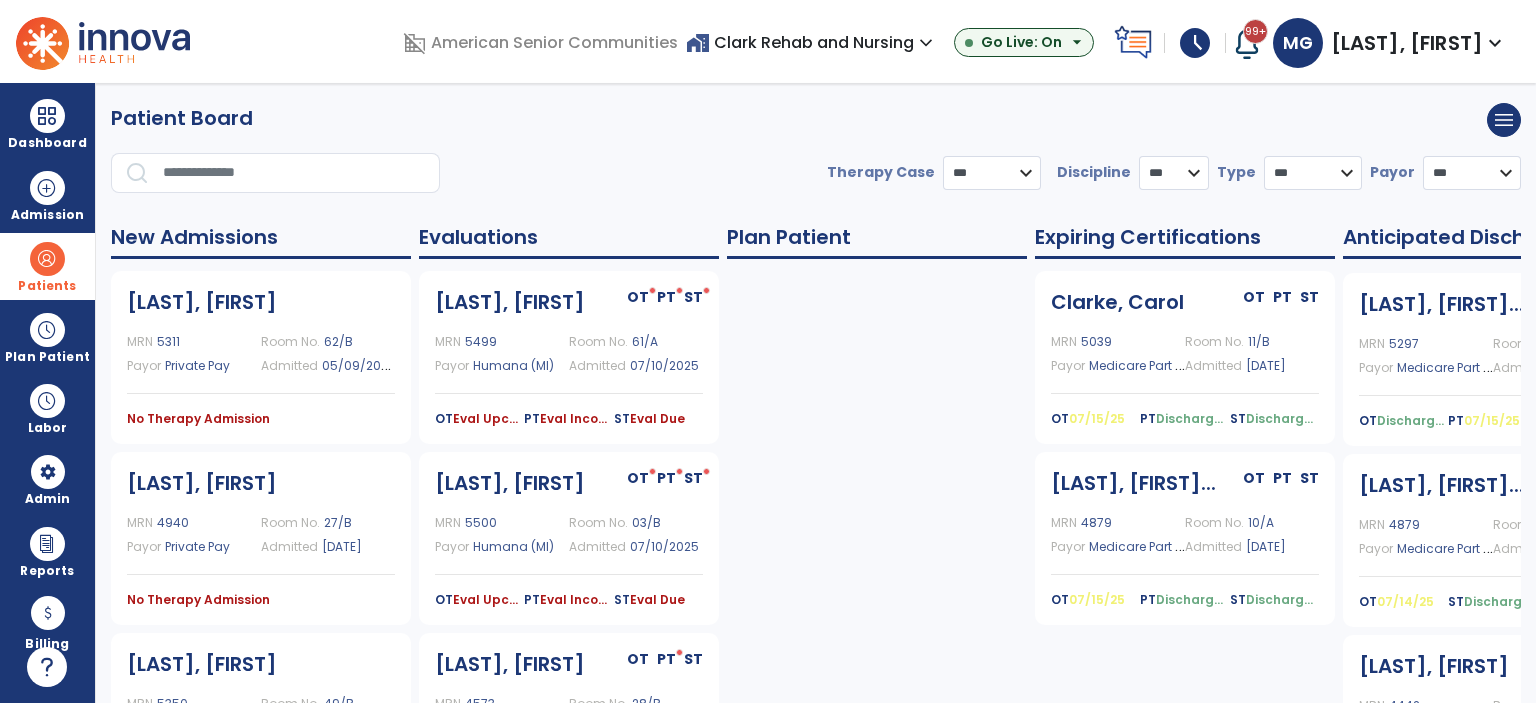 click at bounding box center [47, 259] 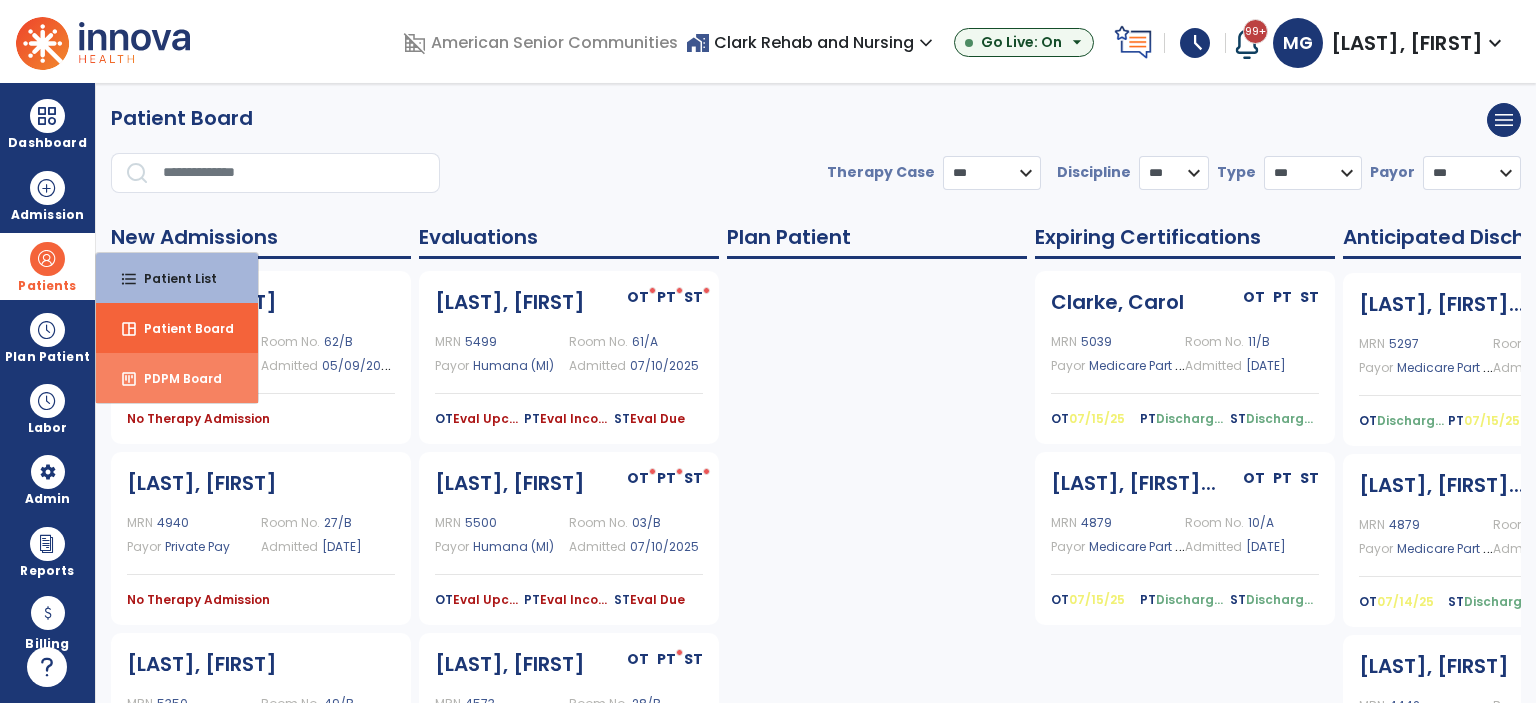 click on "PDPM Board" at bounding box center (175, 378) 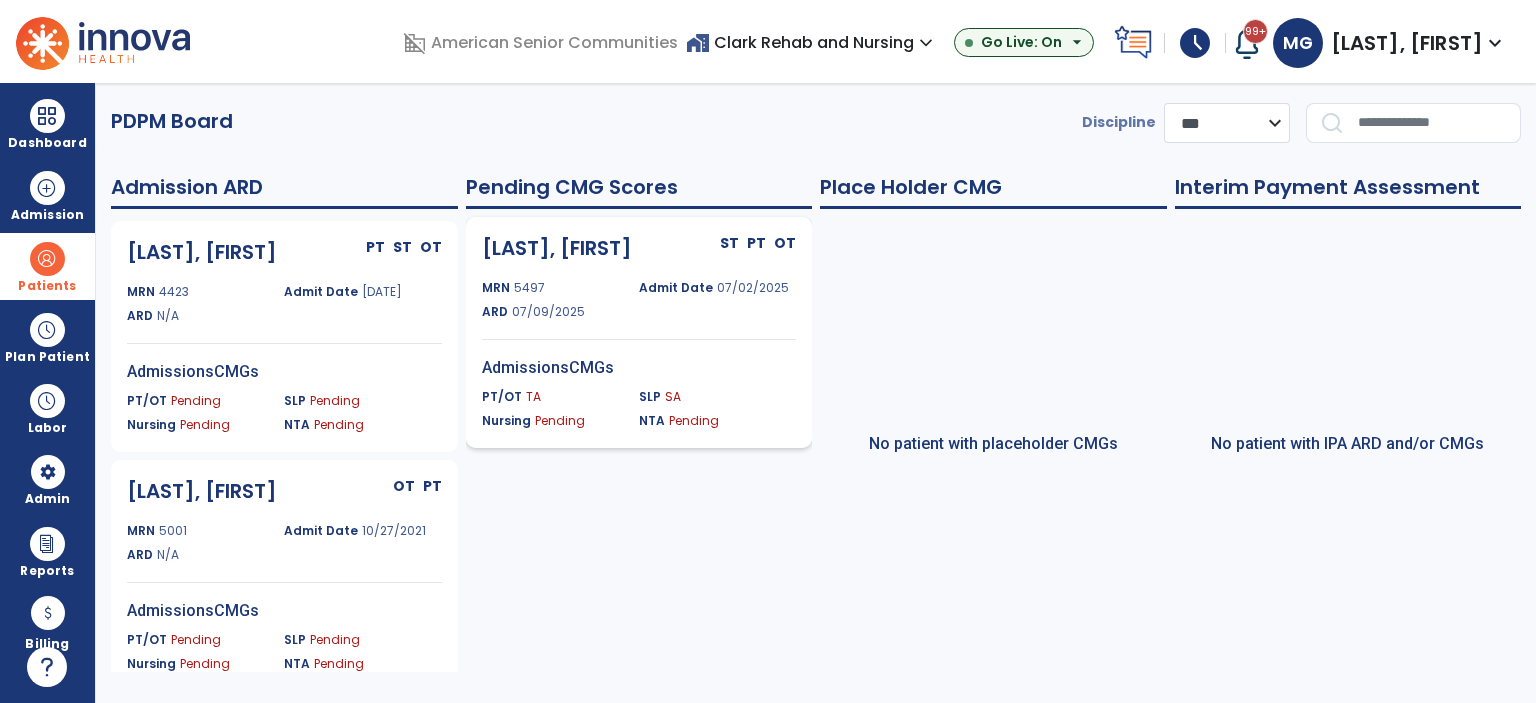 click on "NTA Pending" 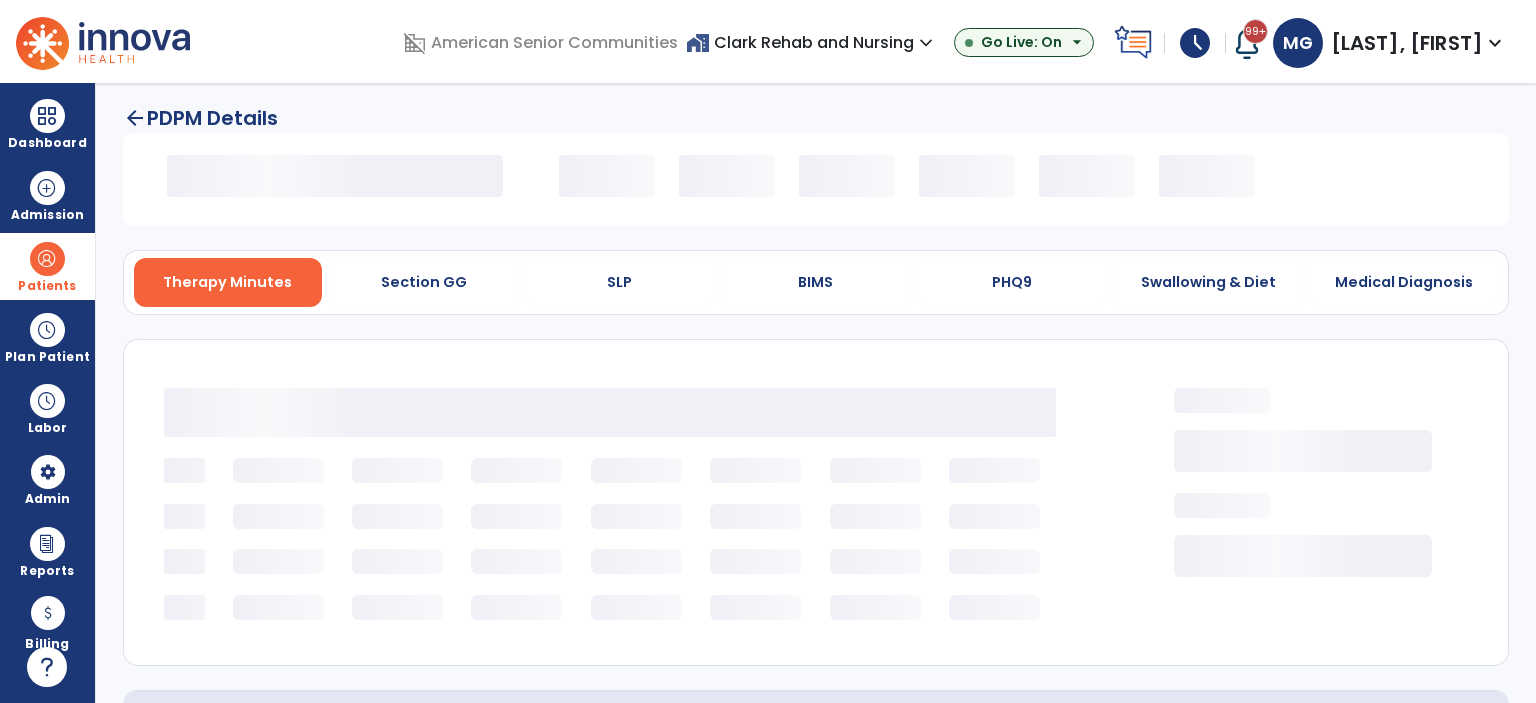 select on "*********" 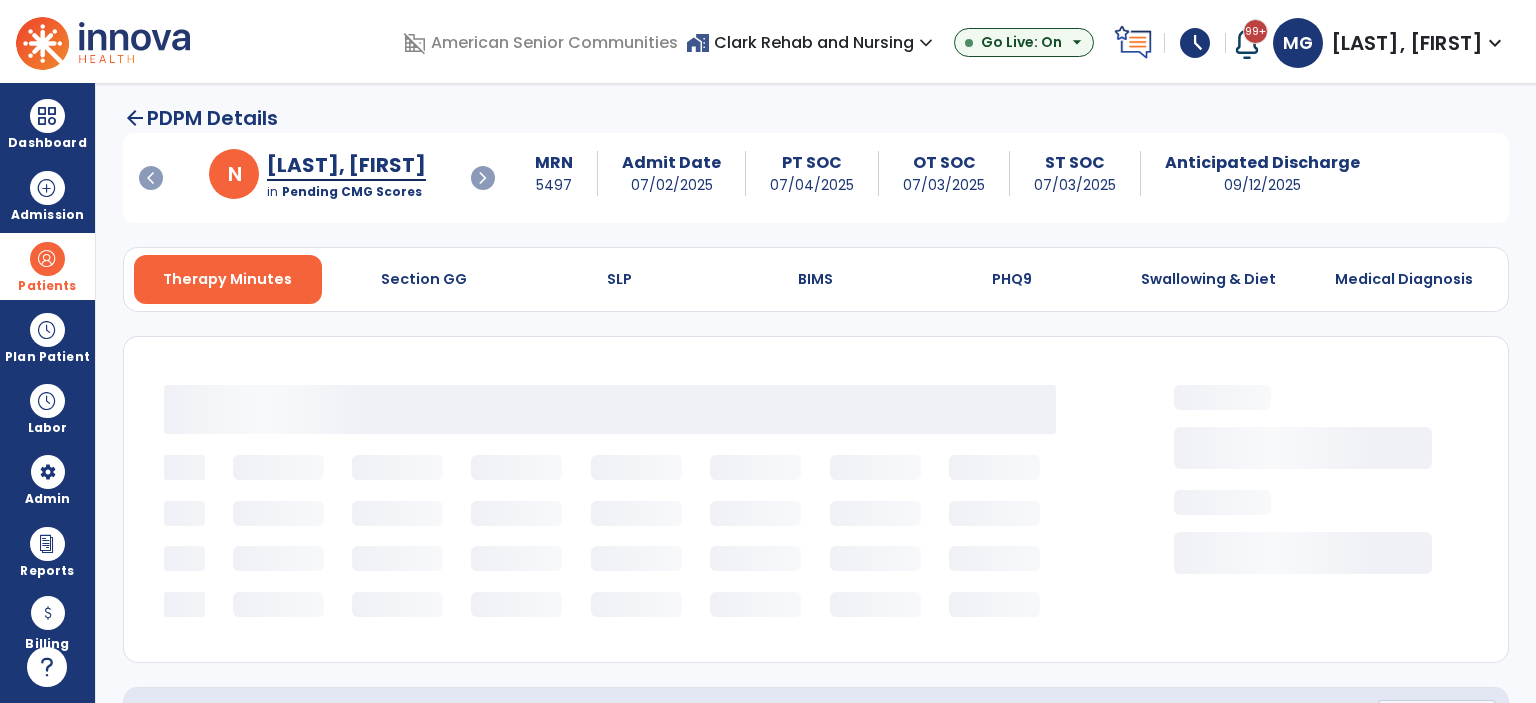 select on "***" 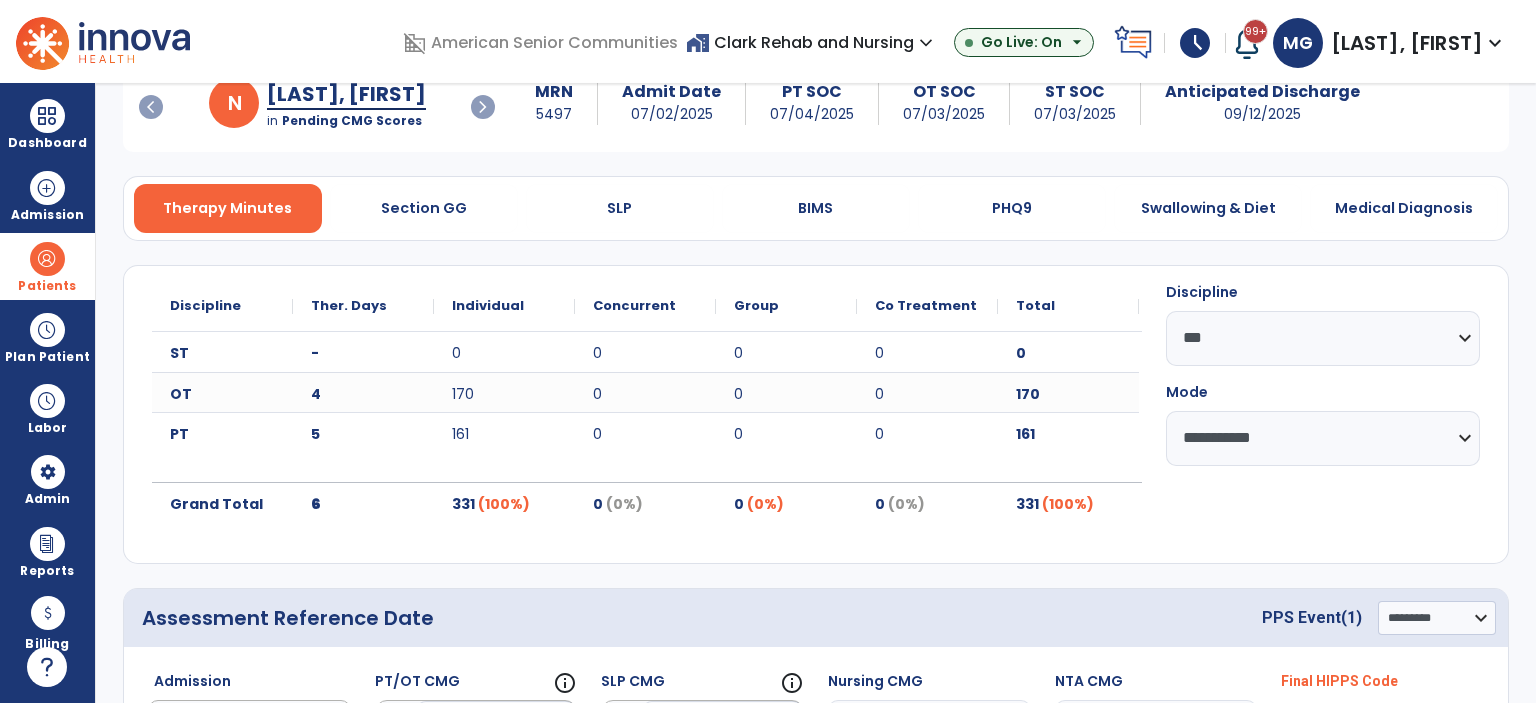 scroll, scrollTop: 70, scrollLeft: 0, axis: vertical 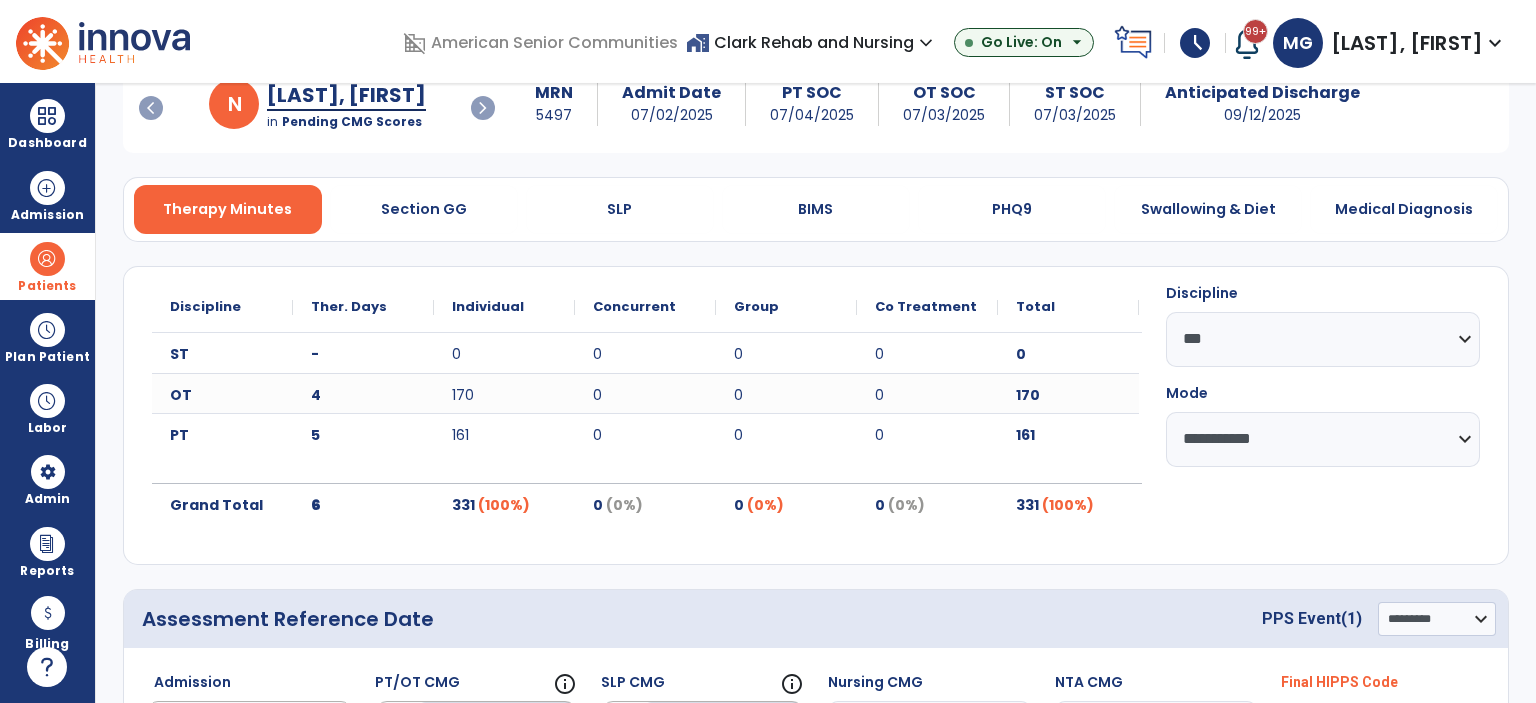 click on "[LAST], [FIRST]" at bounding box center (1407, 43) 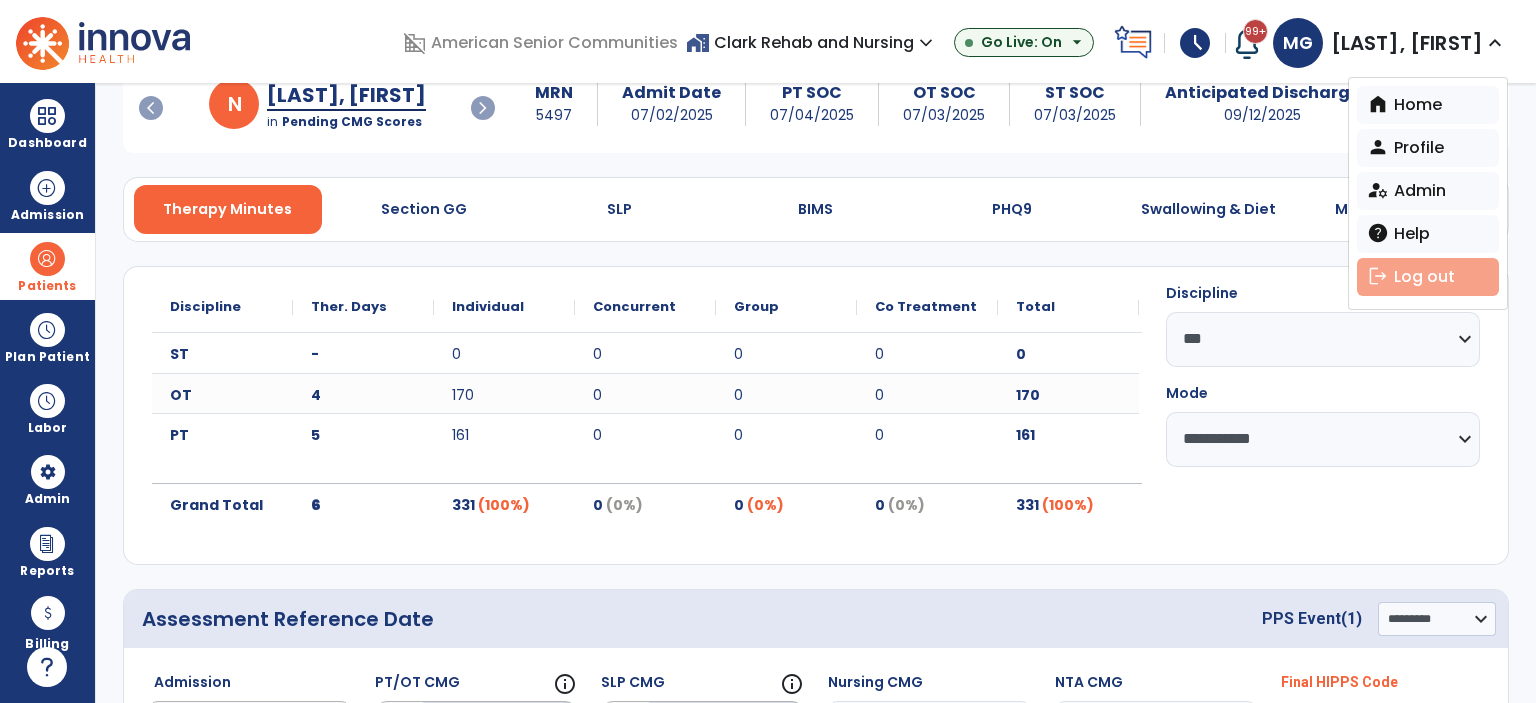 click on "logout   Log out" at bounding box center (1428, 277) 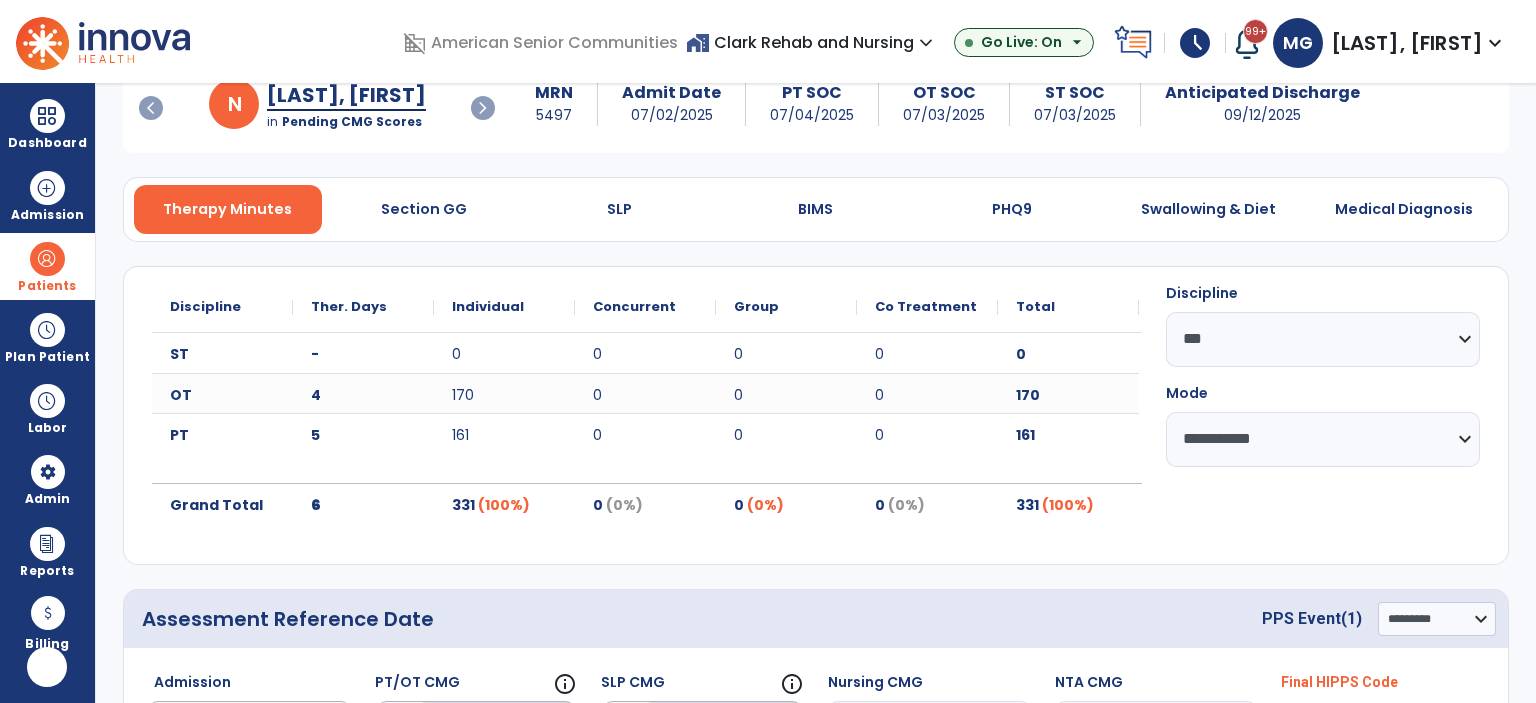 scroll, scrollTop: 0, scrollLeft: 0, axis: both 